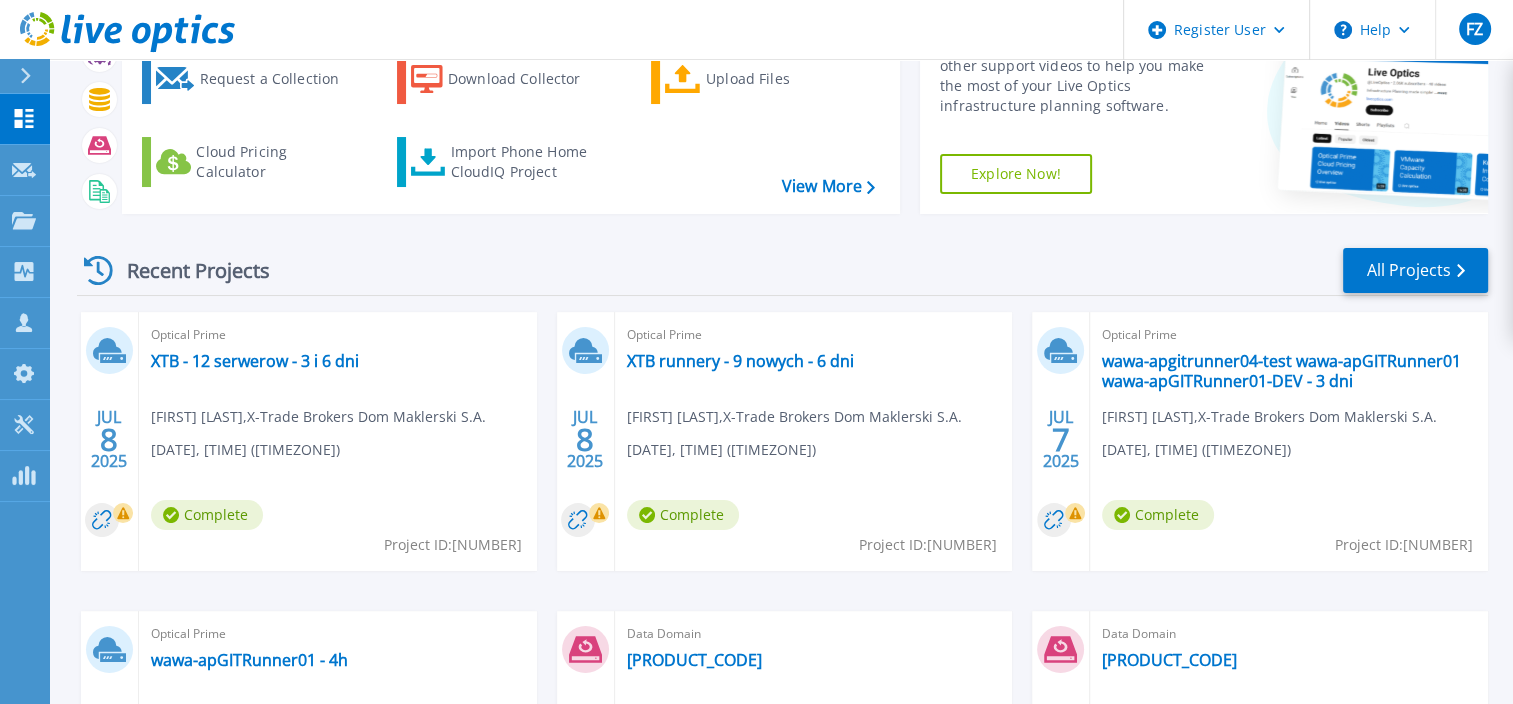 scroll, scrollTop: 0, scrollLeft: 0, axis: both 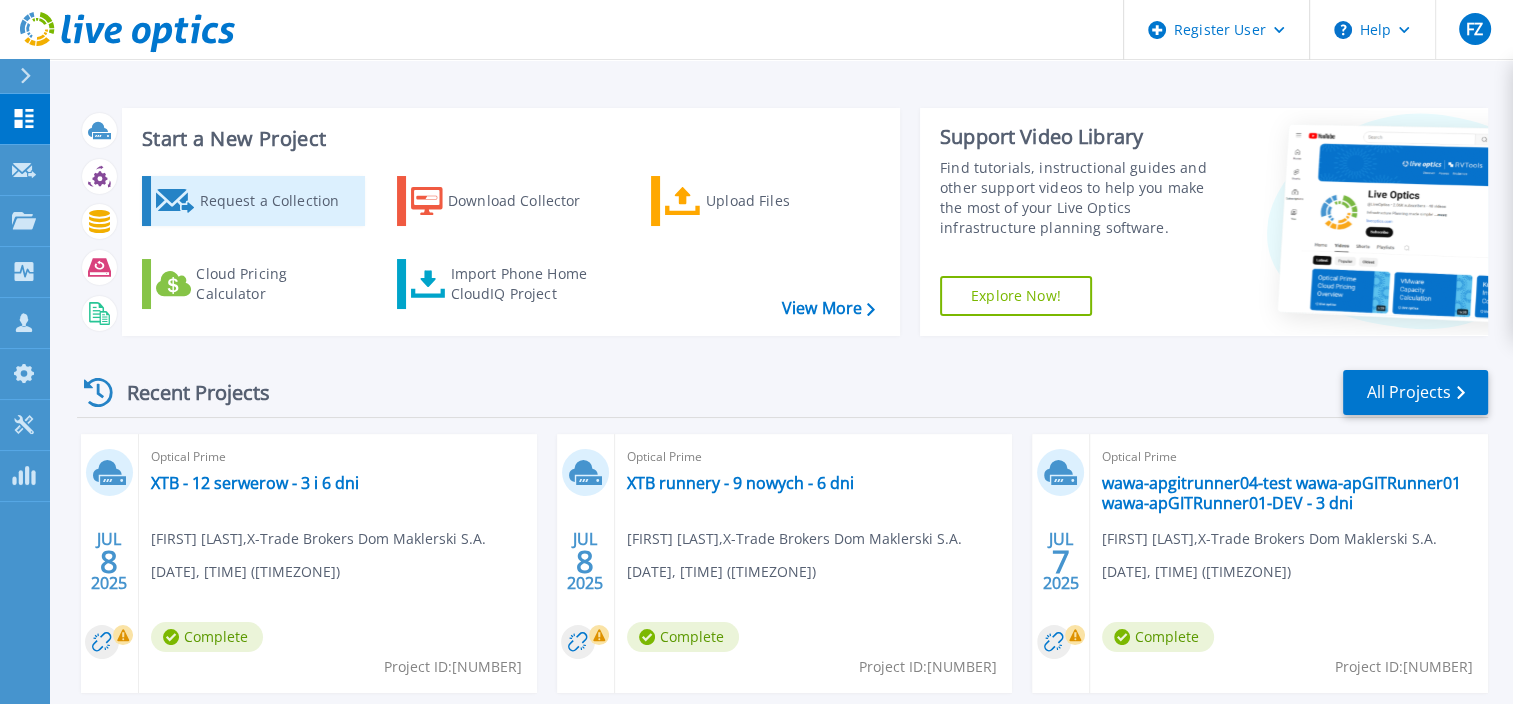 click on "Request a Collection" at bounding box center [279, 201] 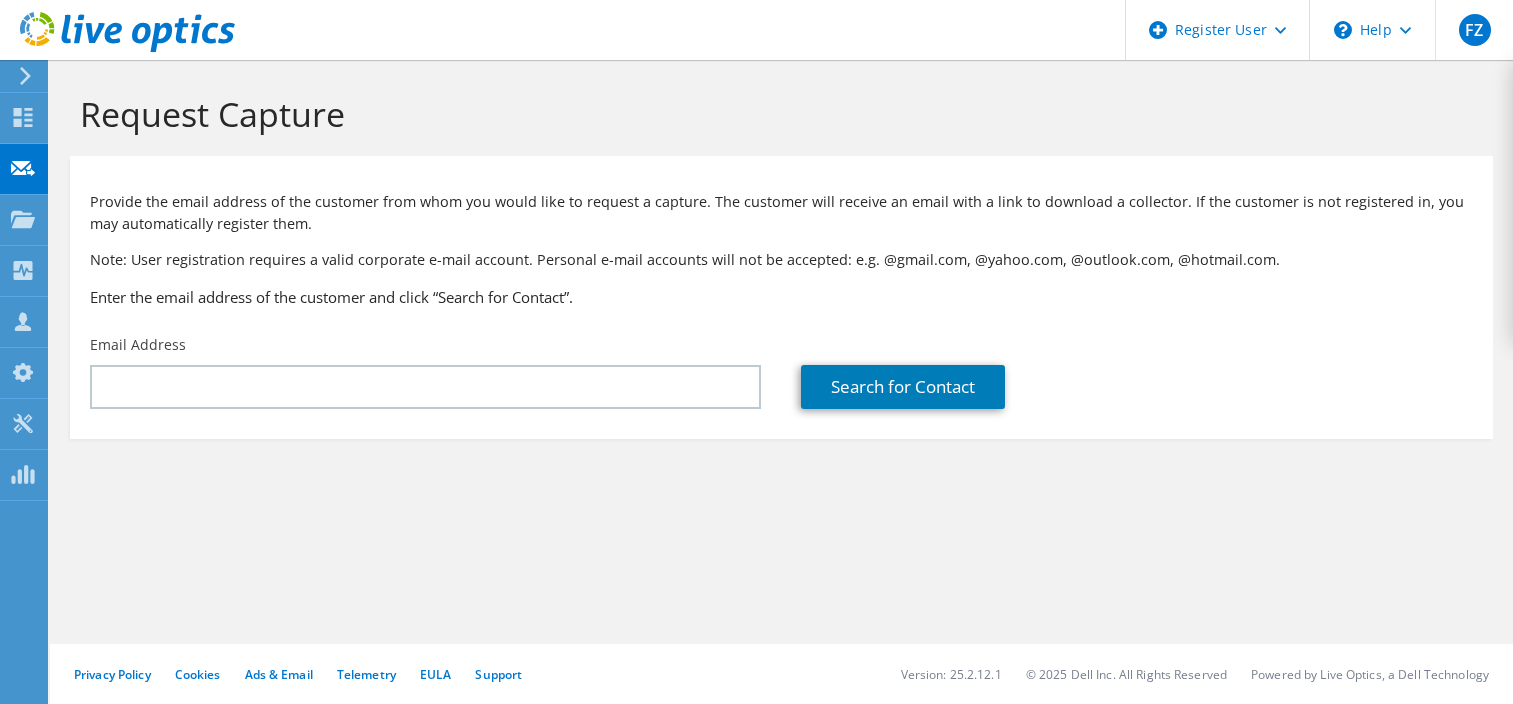 scroll, scrollTop: 0, scrollLeft: 0, axis: both 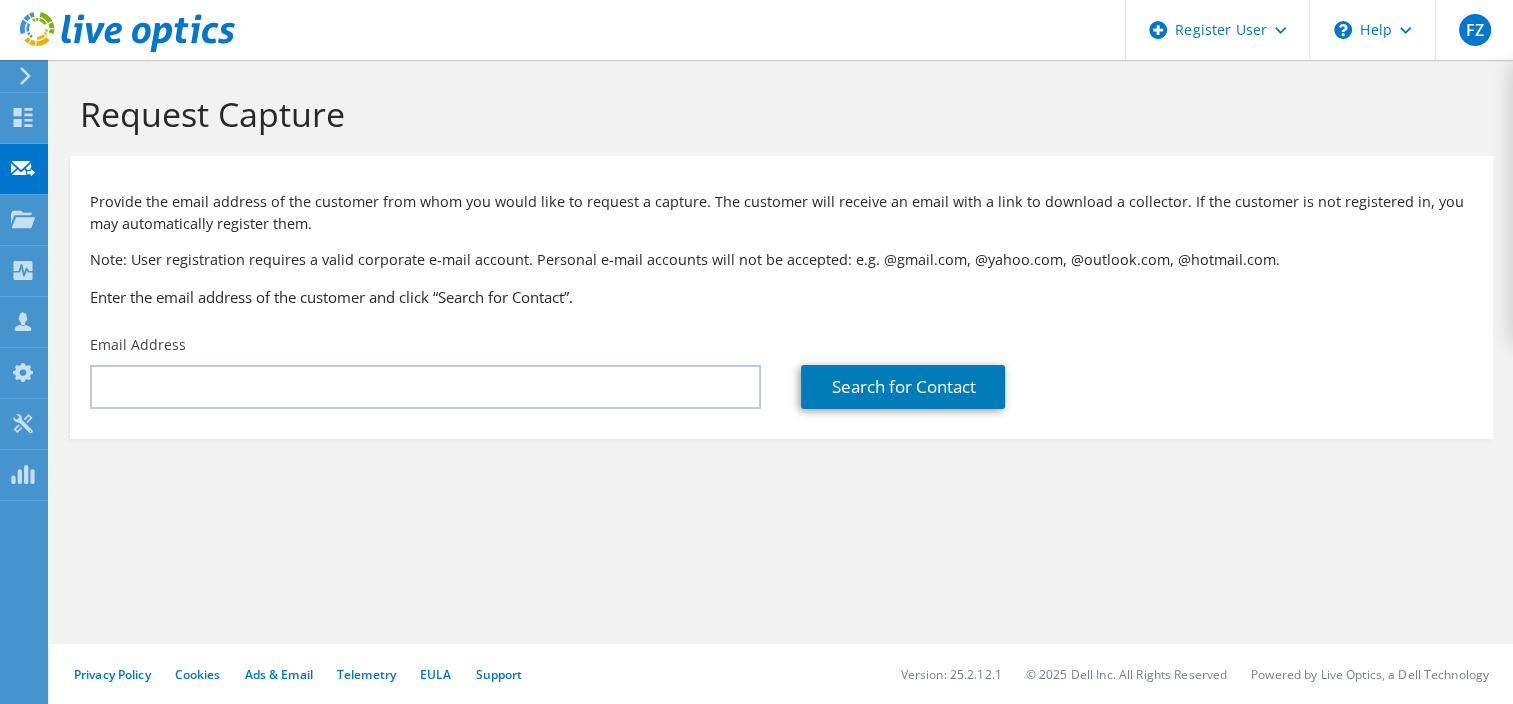 click 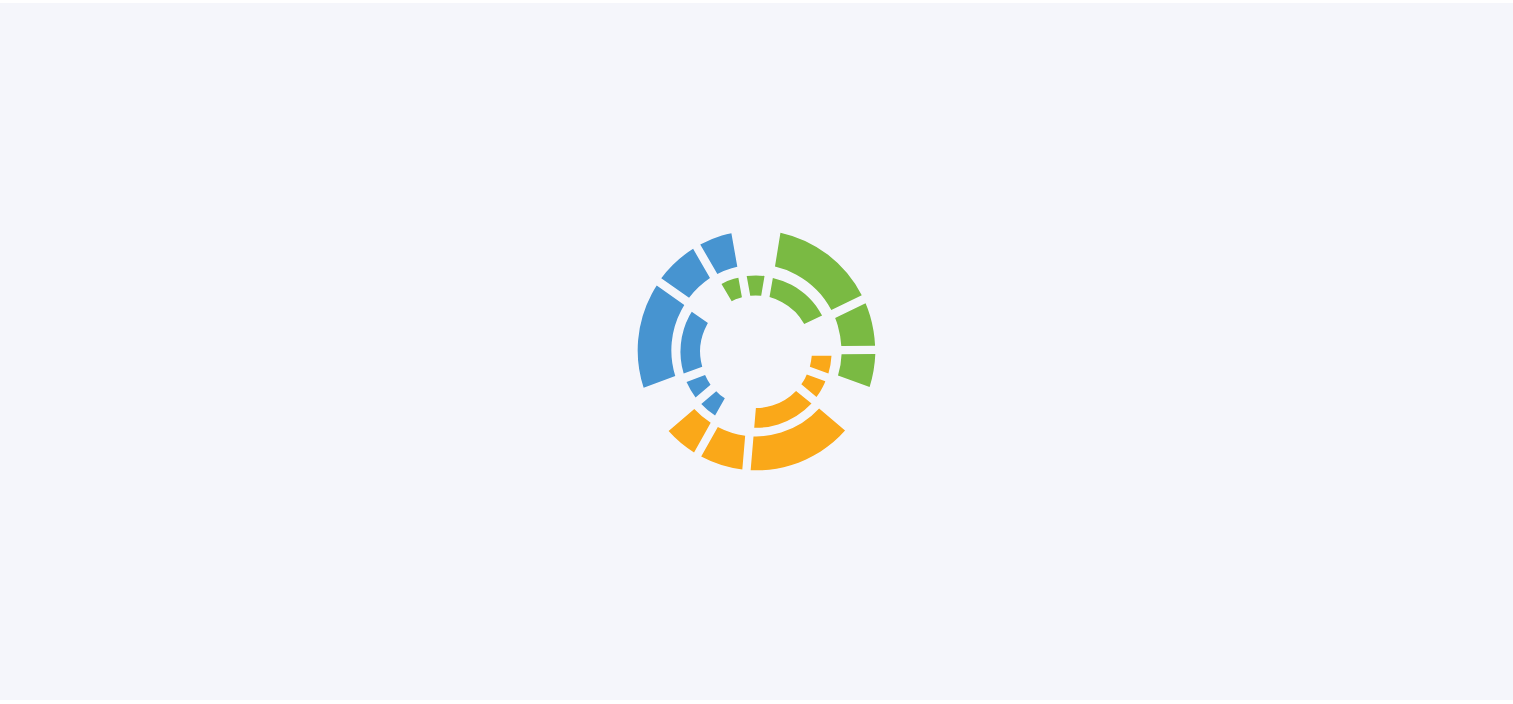 scroll, scrollTop: 0, scrollLeft: 0, axis: both 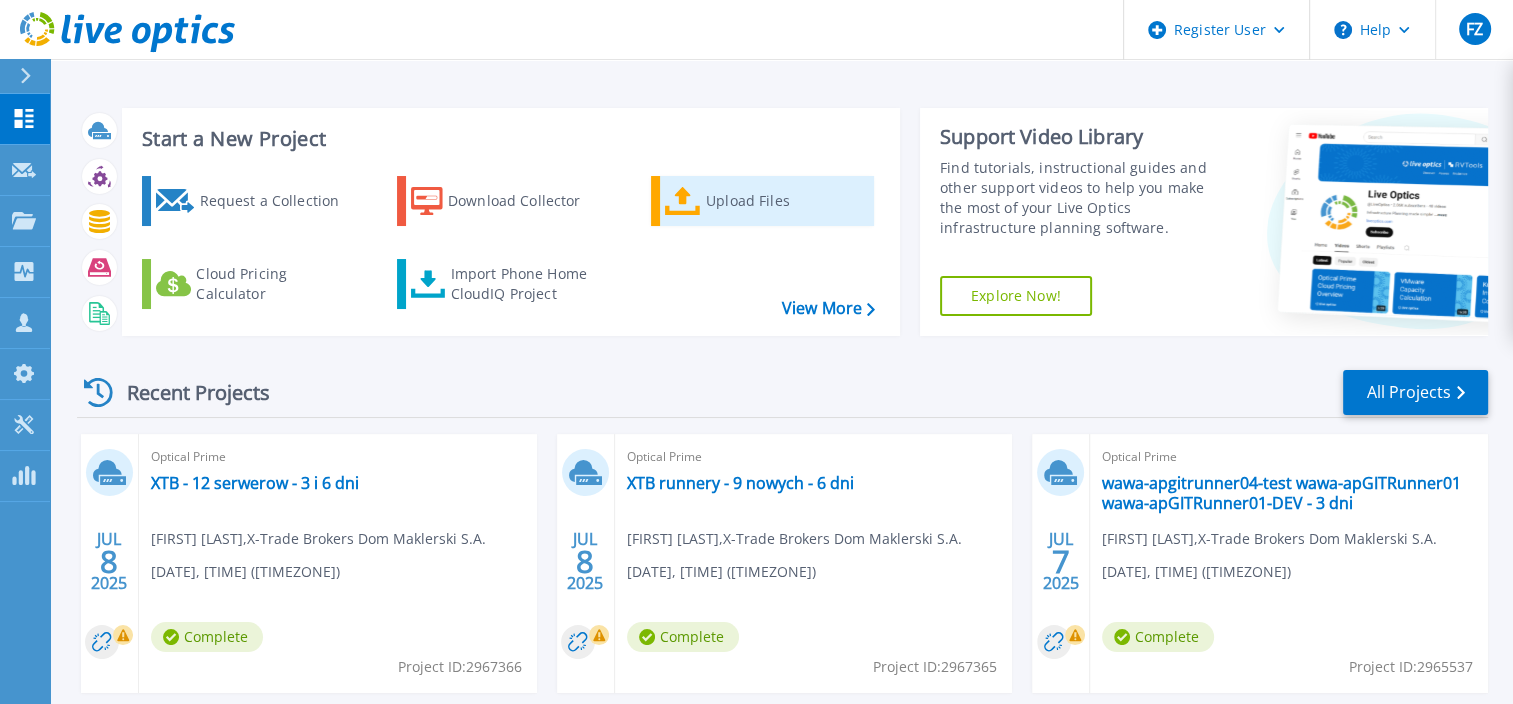 click on "Upload Files" at bounding box center (786, 201) 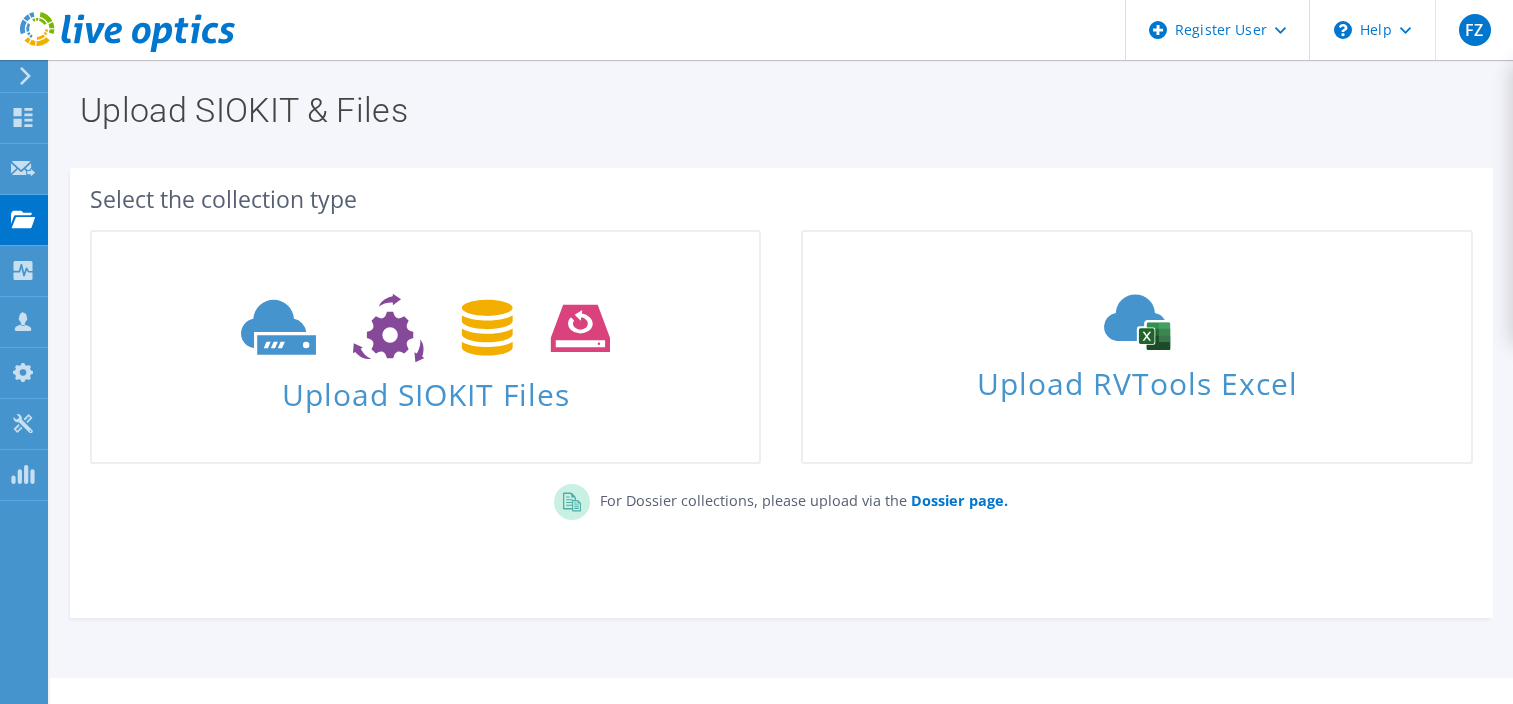 scroll, scrollTop: 0, scrollLeft: 0, axis: both 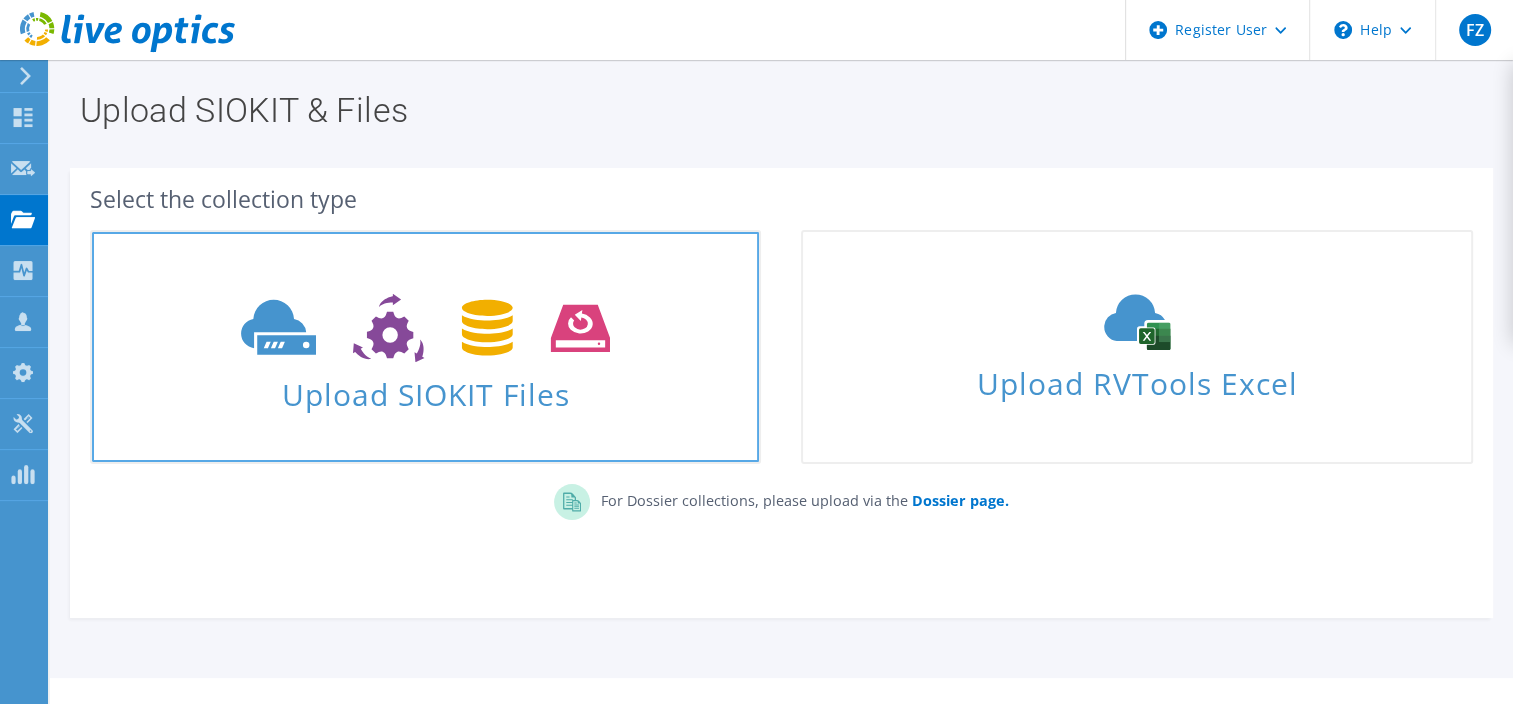 click 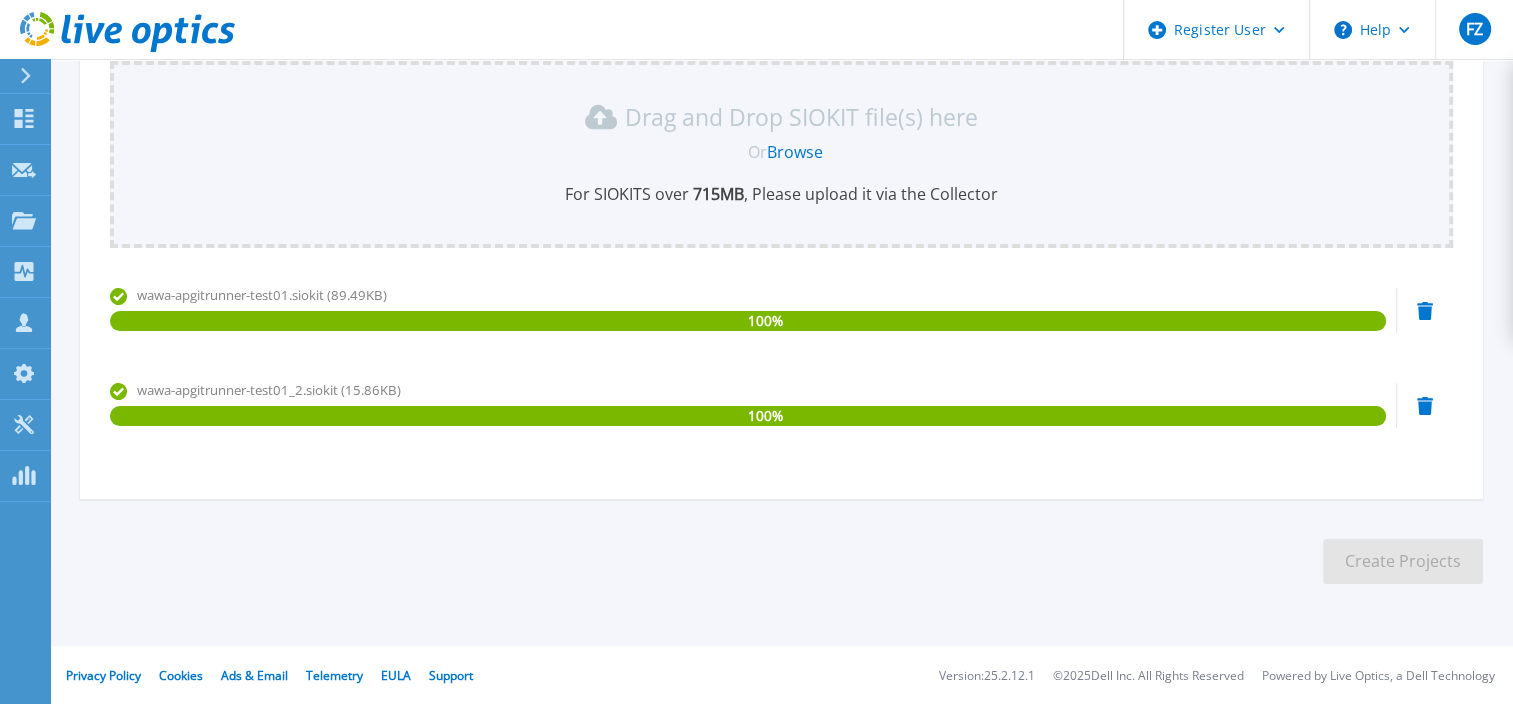 scroll, scrollTop: 0, scrollLeft: 0, axis: both 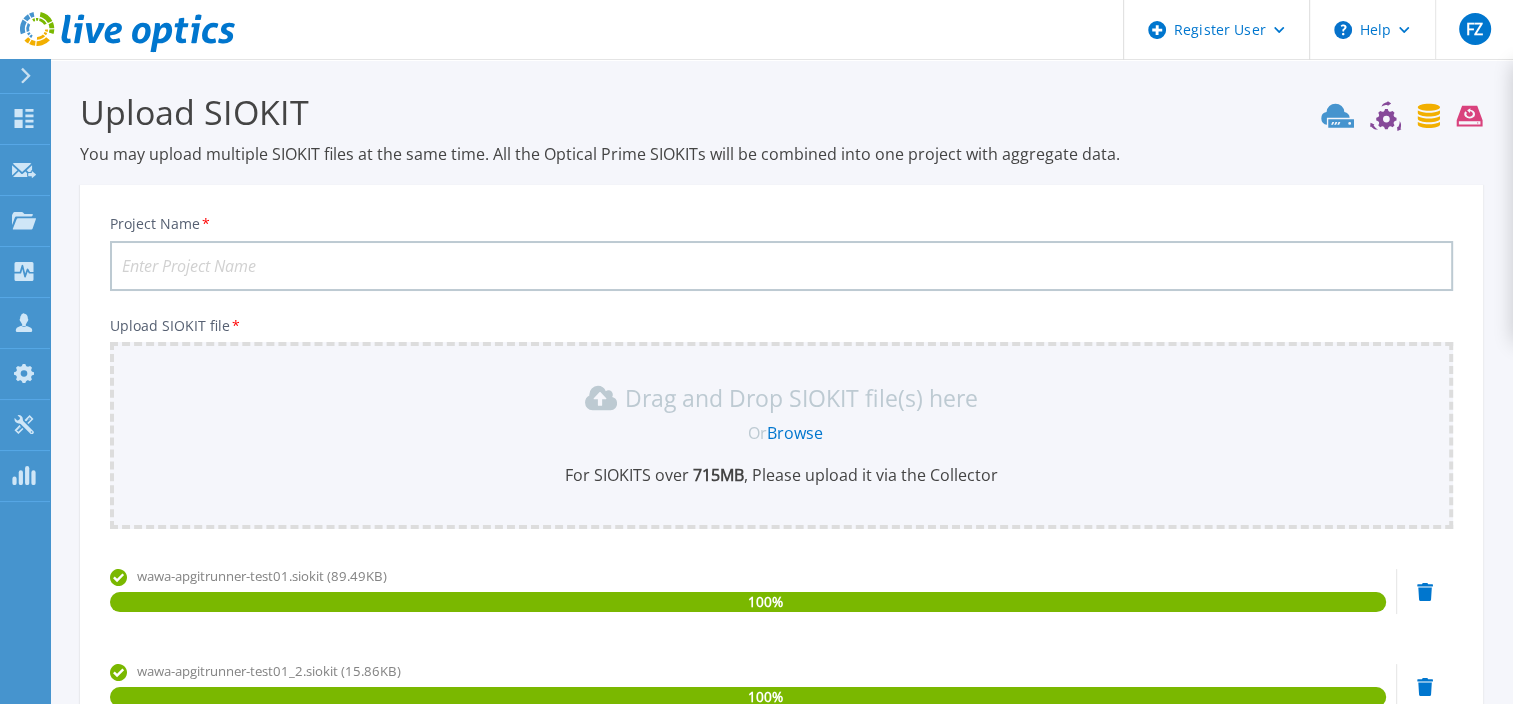 click on "Project Name *" at bounding box center [781, 266] 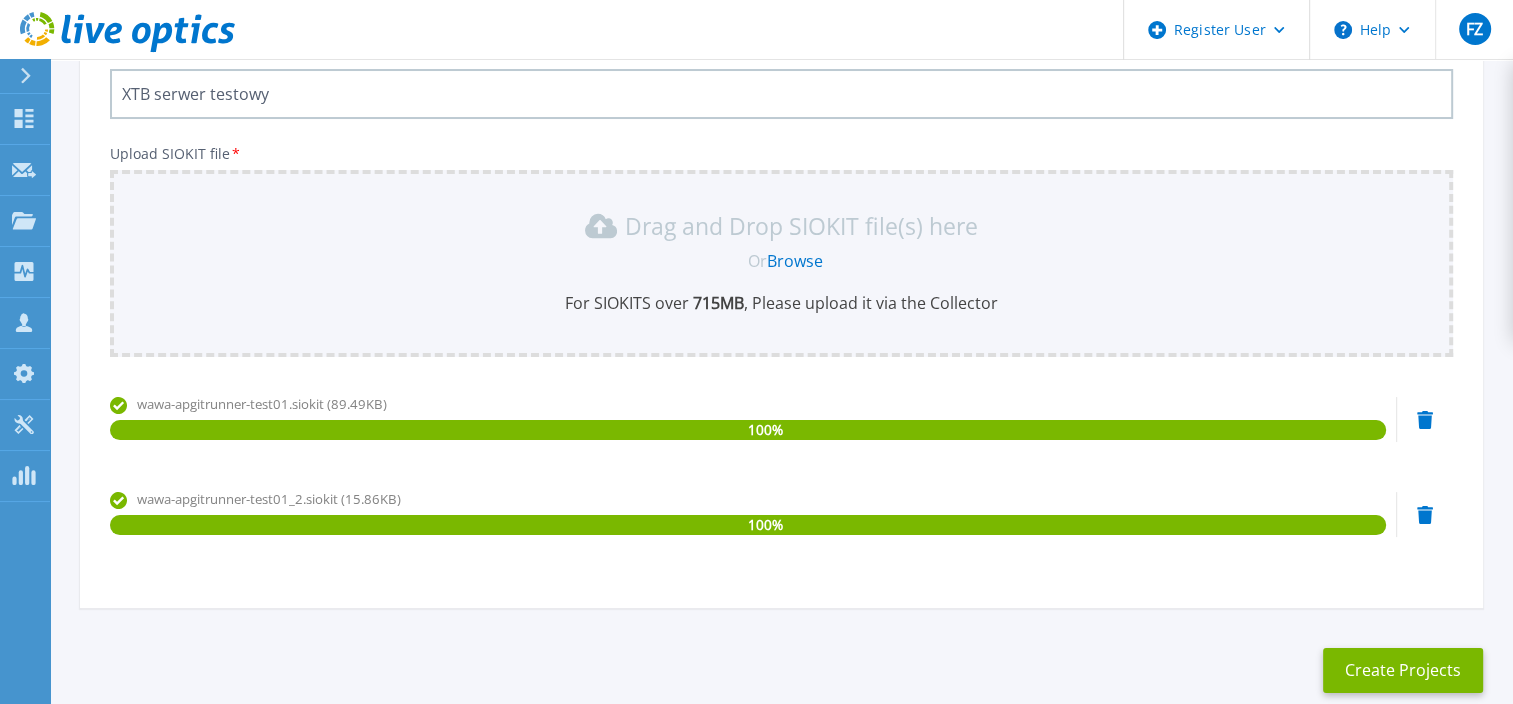scroll, scrollTop: 178, scrollLeft: 0, axis: vertical 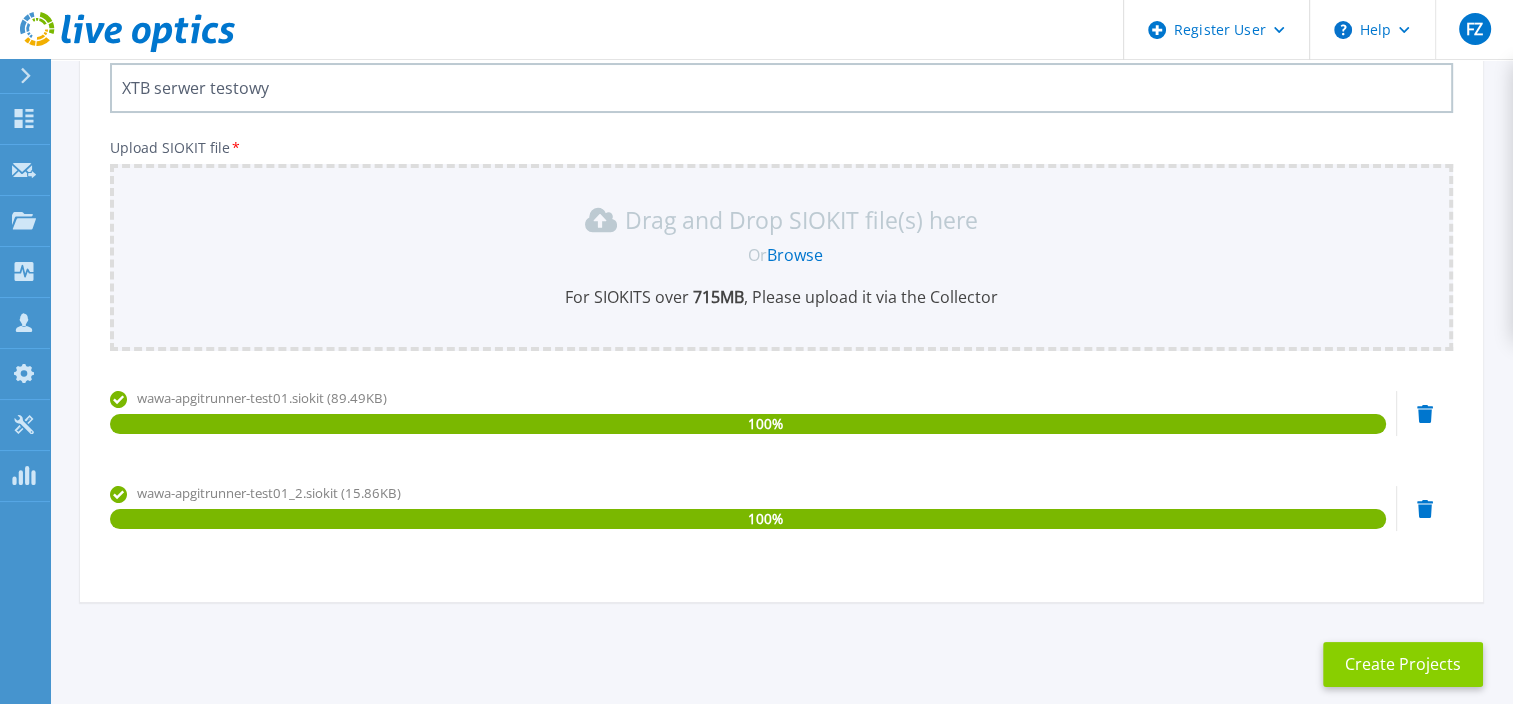 type on "XTB serwer testowy" 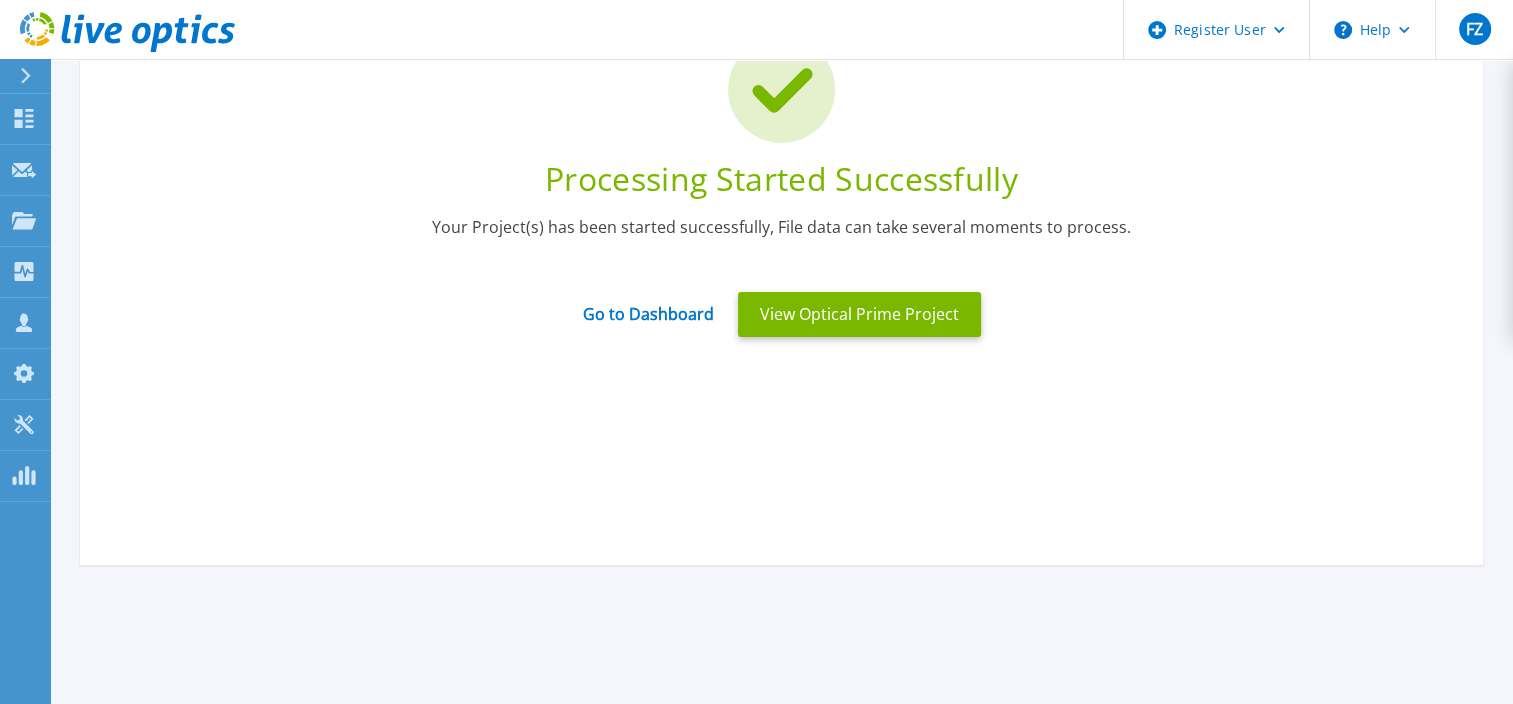 click on "Processing Started Successfully Your Project(s) has been started successfully, File data can take several moments to process. Go to Dashboard View Optical Prime Project" at bounding box center (781, 265) 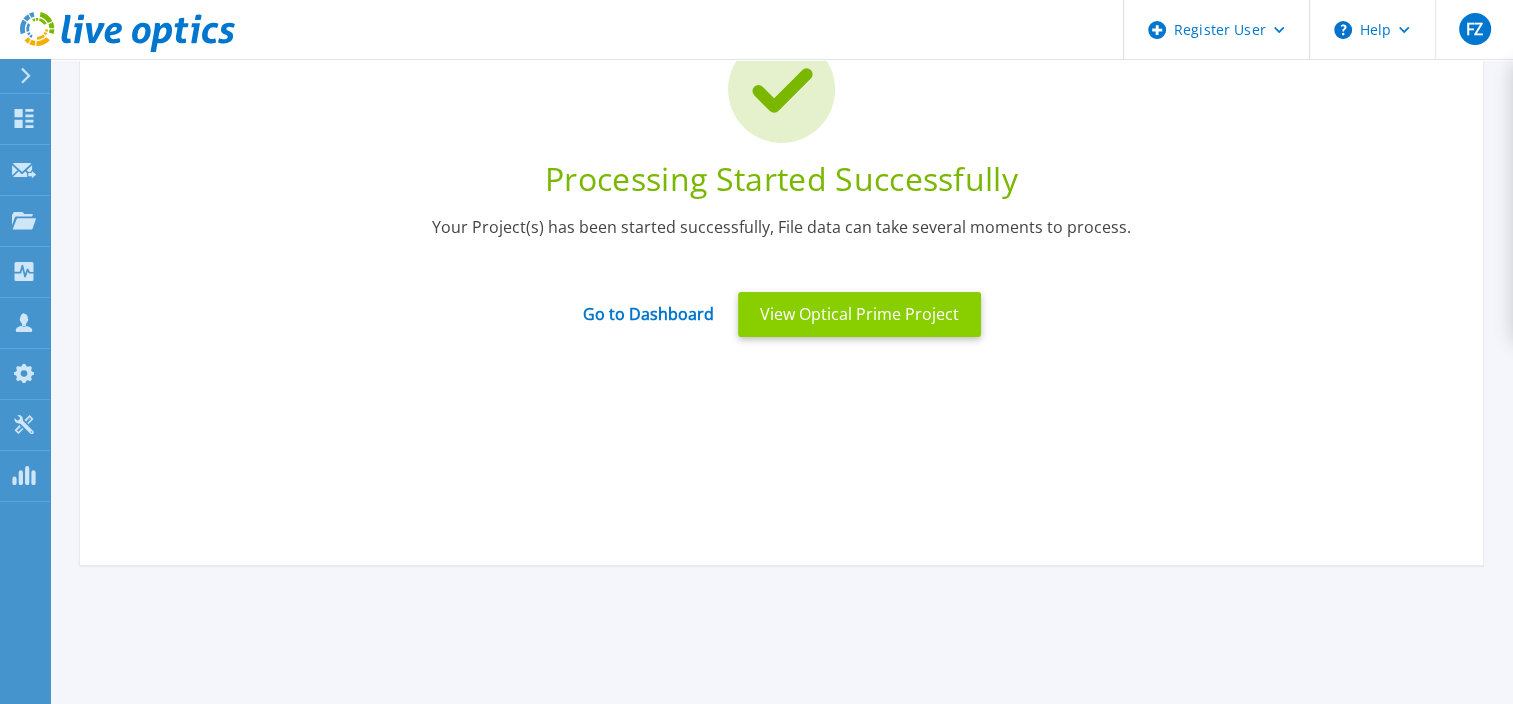 click on "View Optical Prime Project" at bounding box center [859, 314] 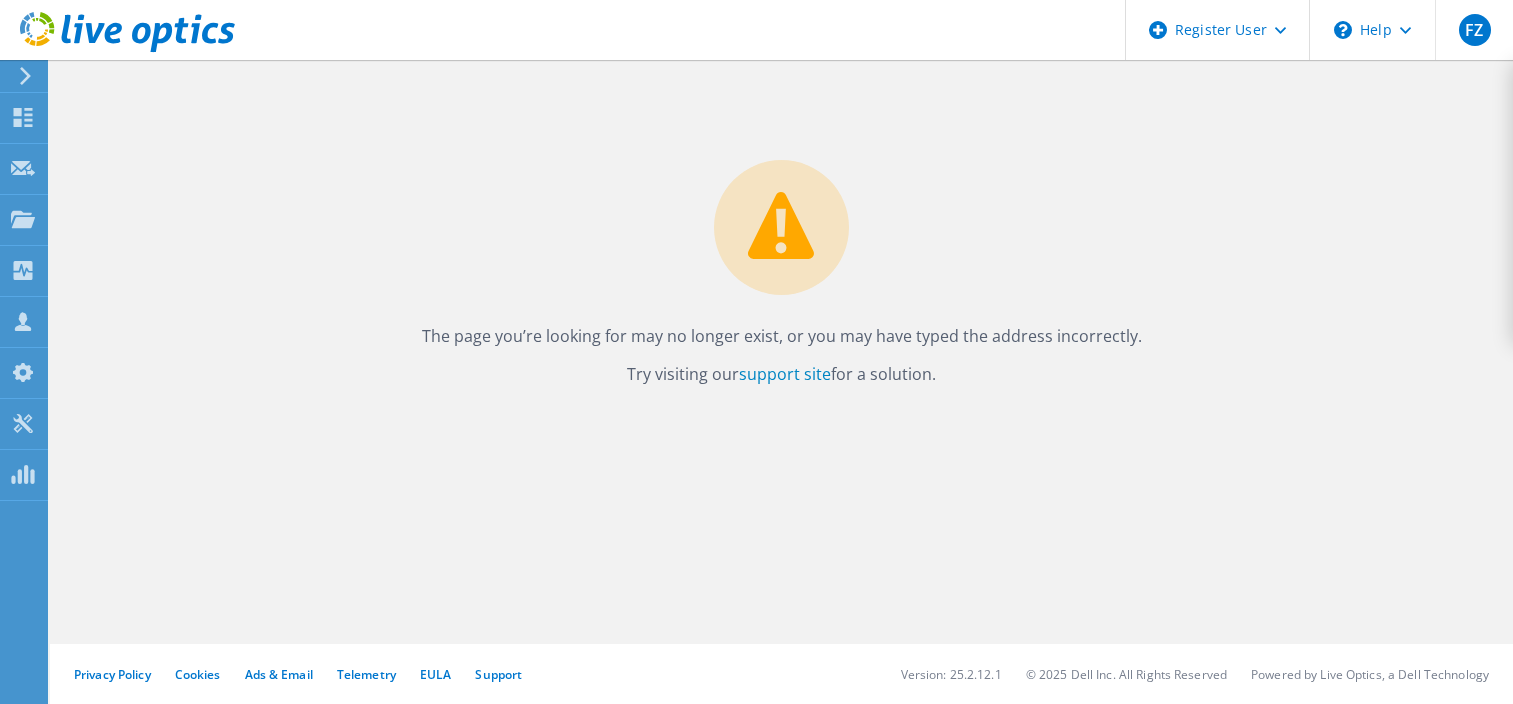 scroll, scrollTop: 0, scrollLeft: 0, axis: both 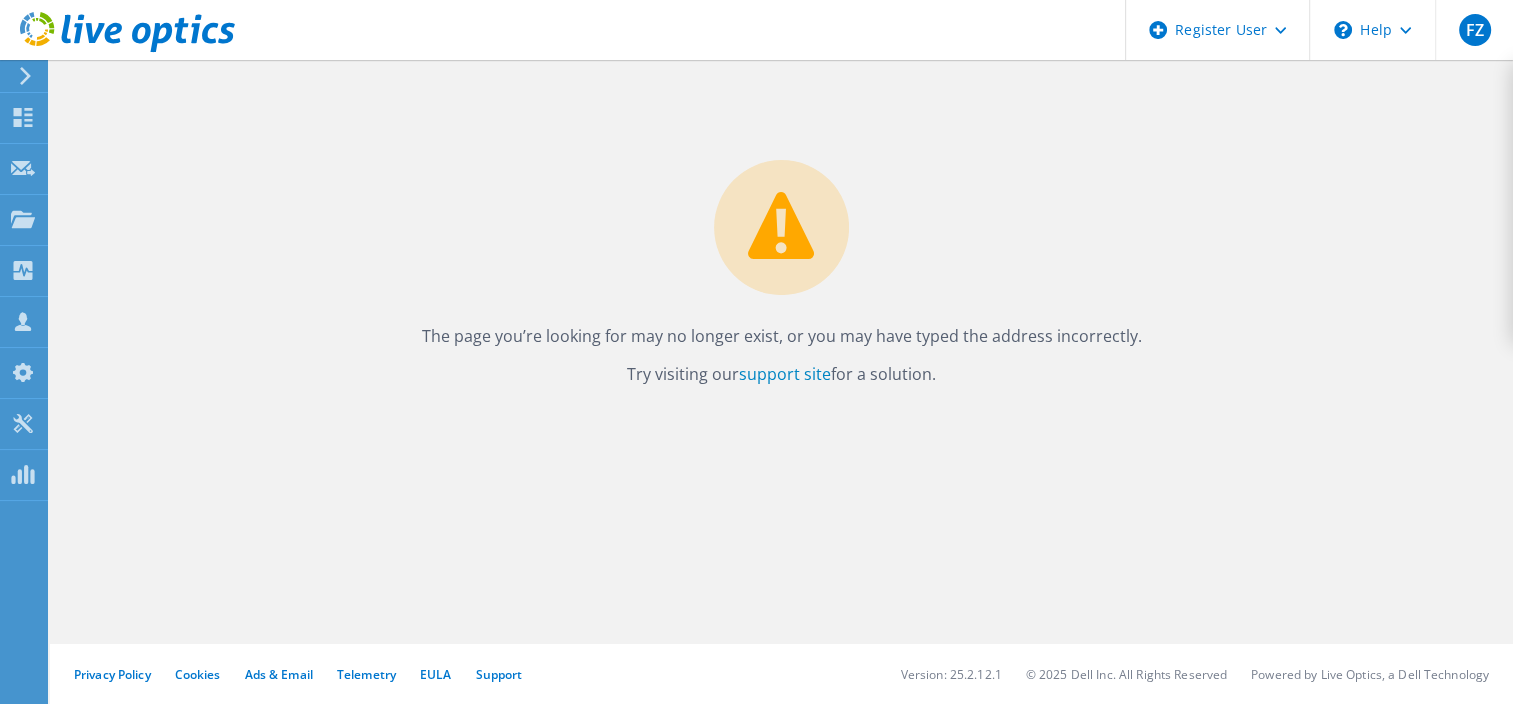 click 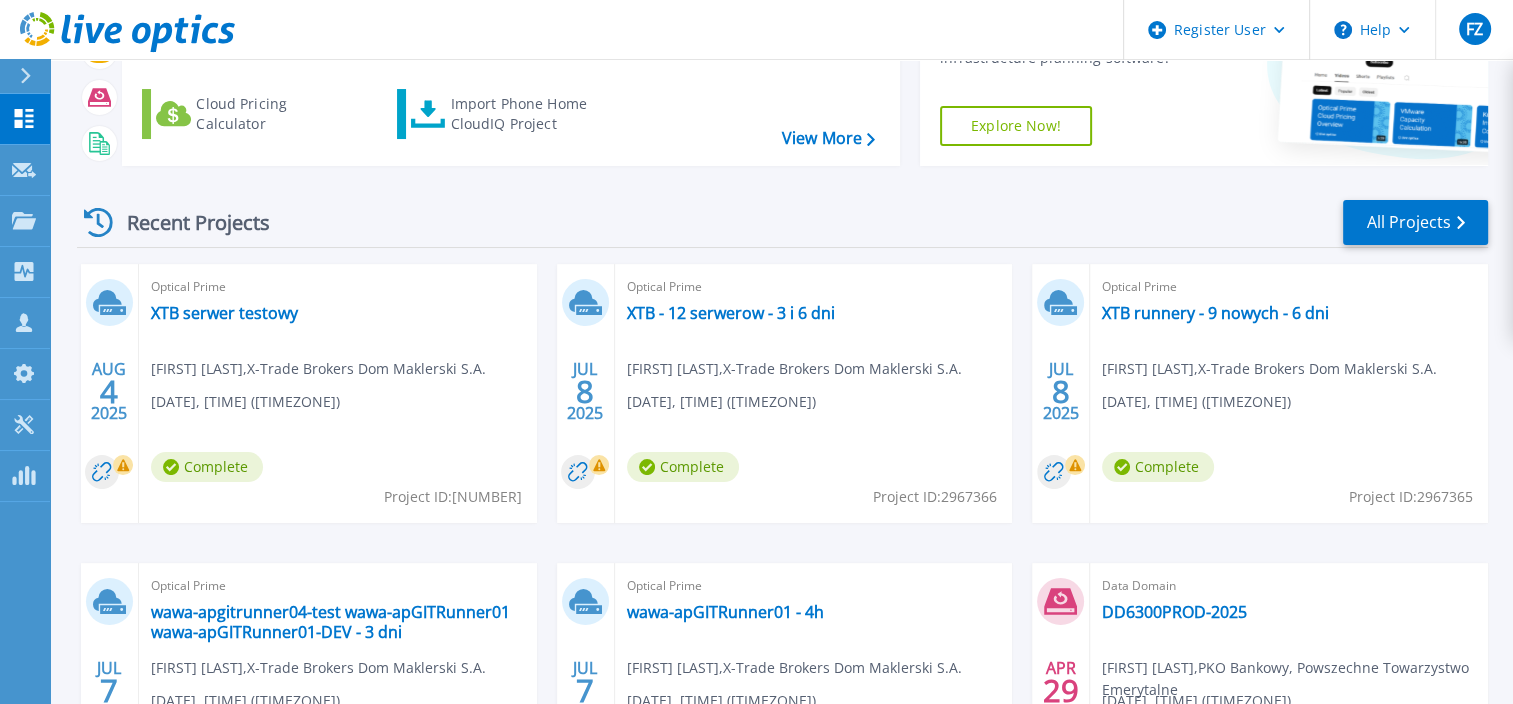 scroll, scrollTop: 182, scrollLeft: 0, axis: vertical 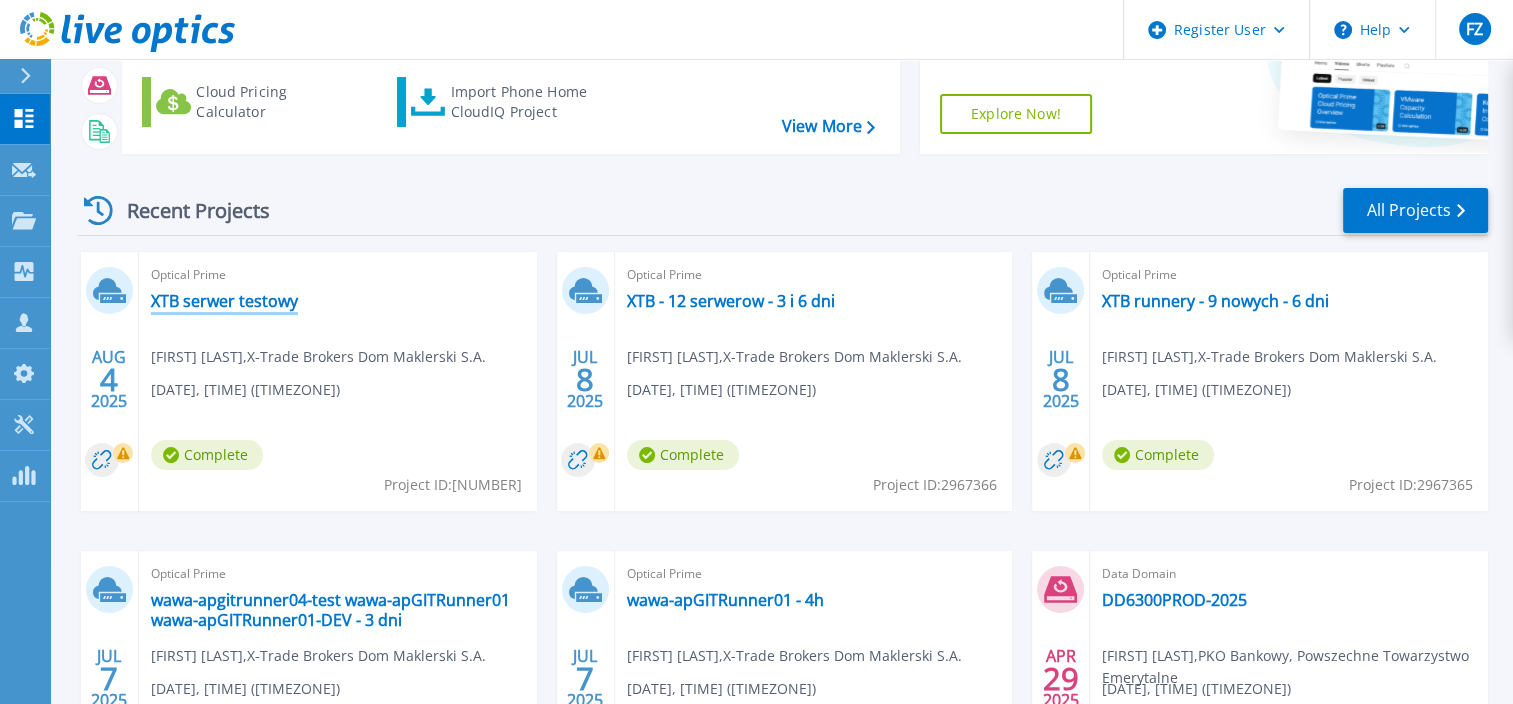 click on "XTB serwer testowy" at bounding box center (224, 301) 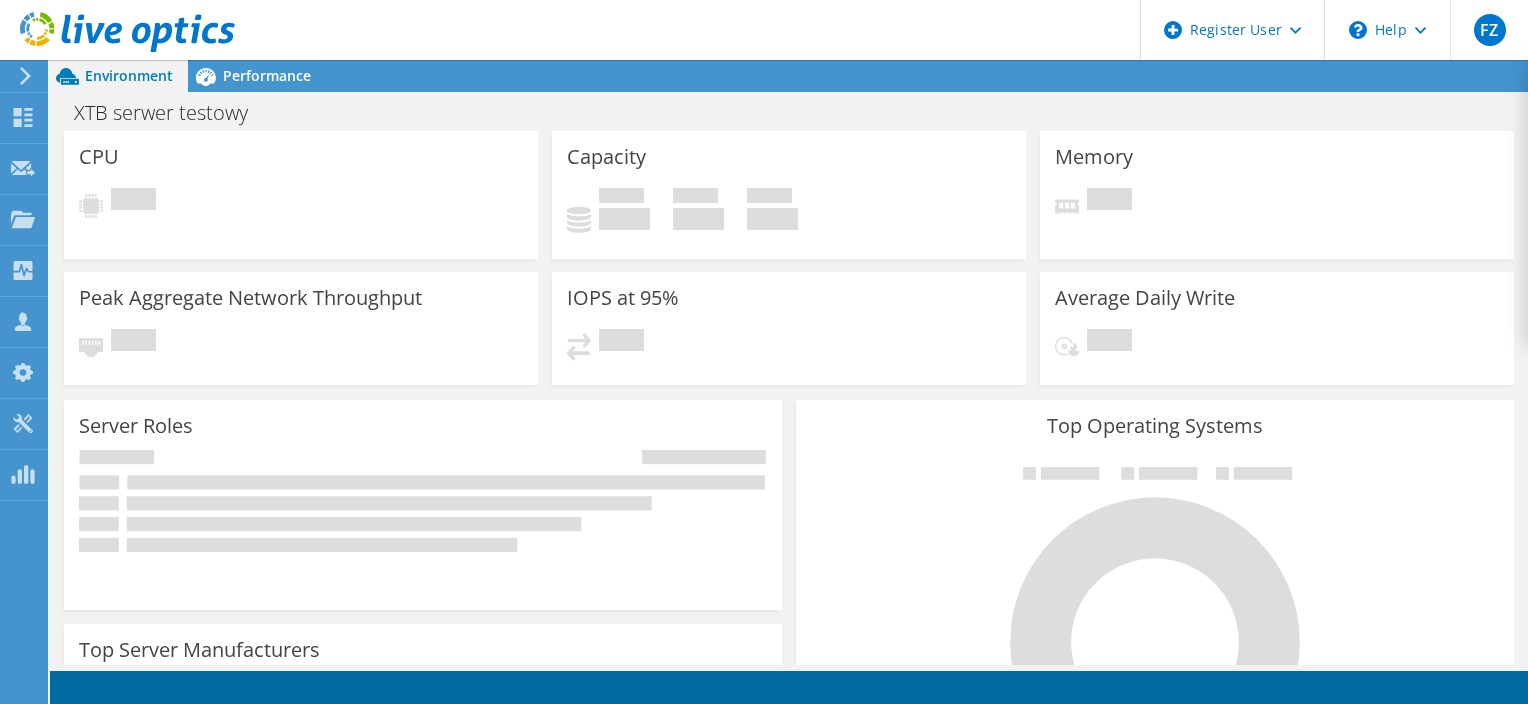 scroll, scrollTop: 0, scrollLeft: 0, axis: both 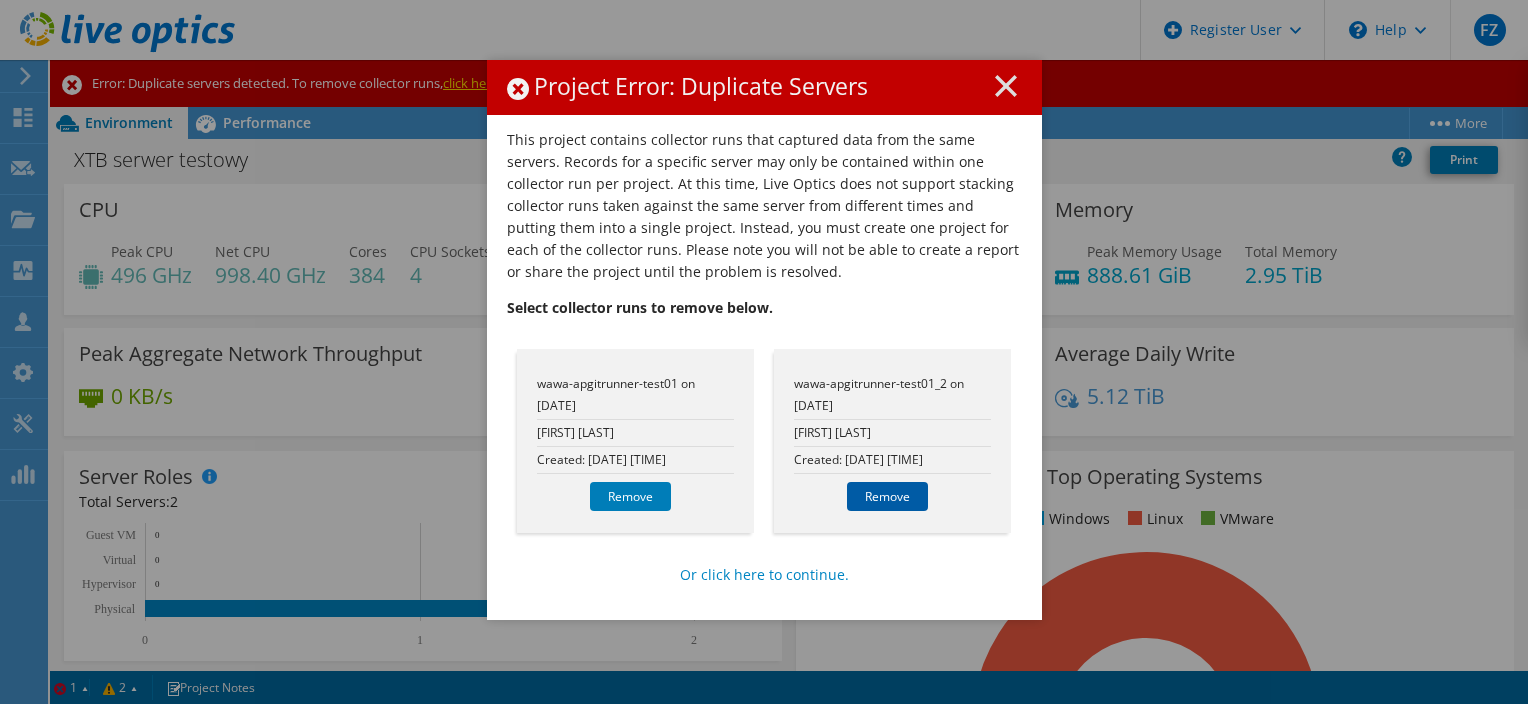 click on "Remove" at bounding box center (887, 496) 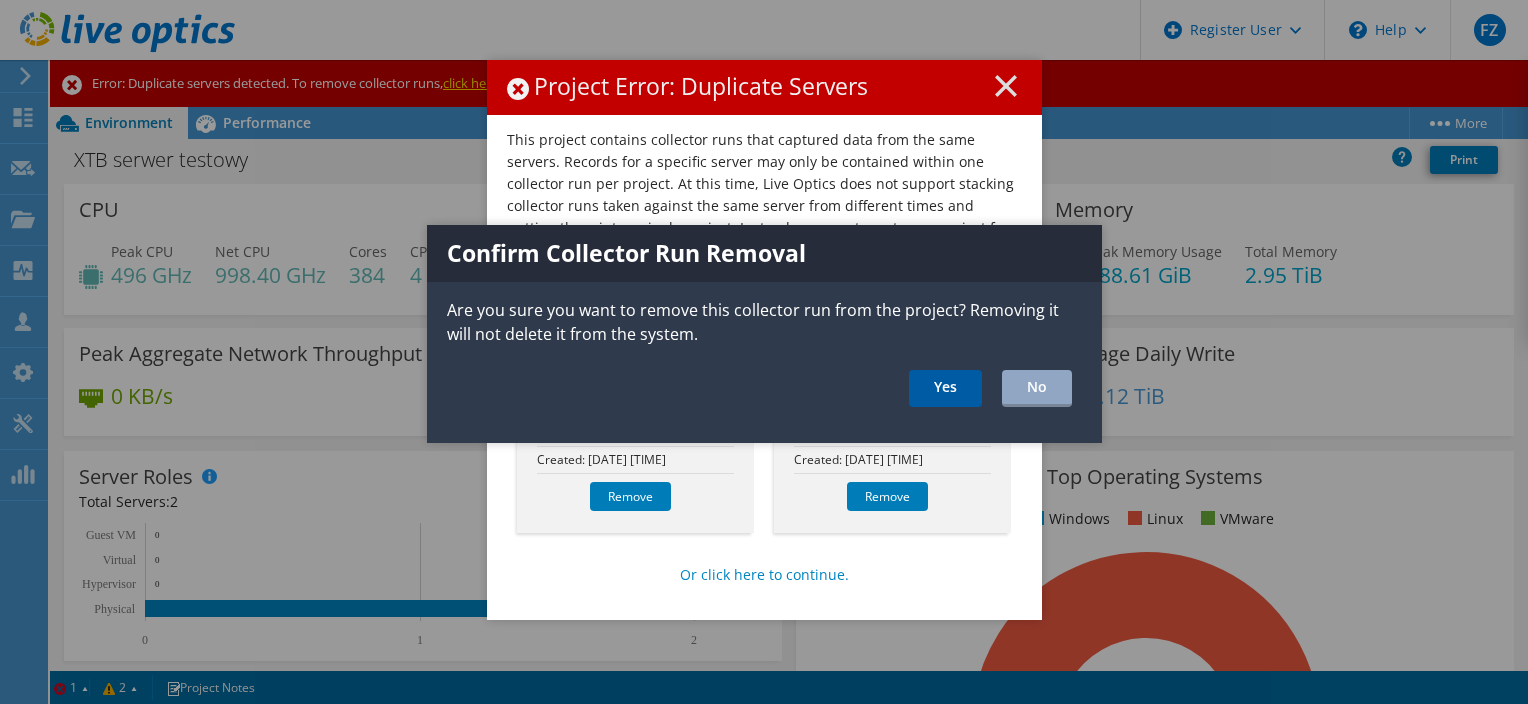 click on "Yes" at bounding box center [945, 388] 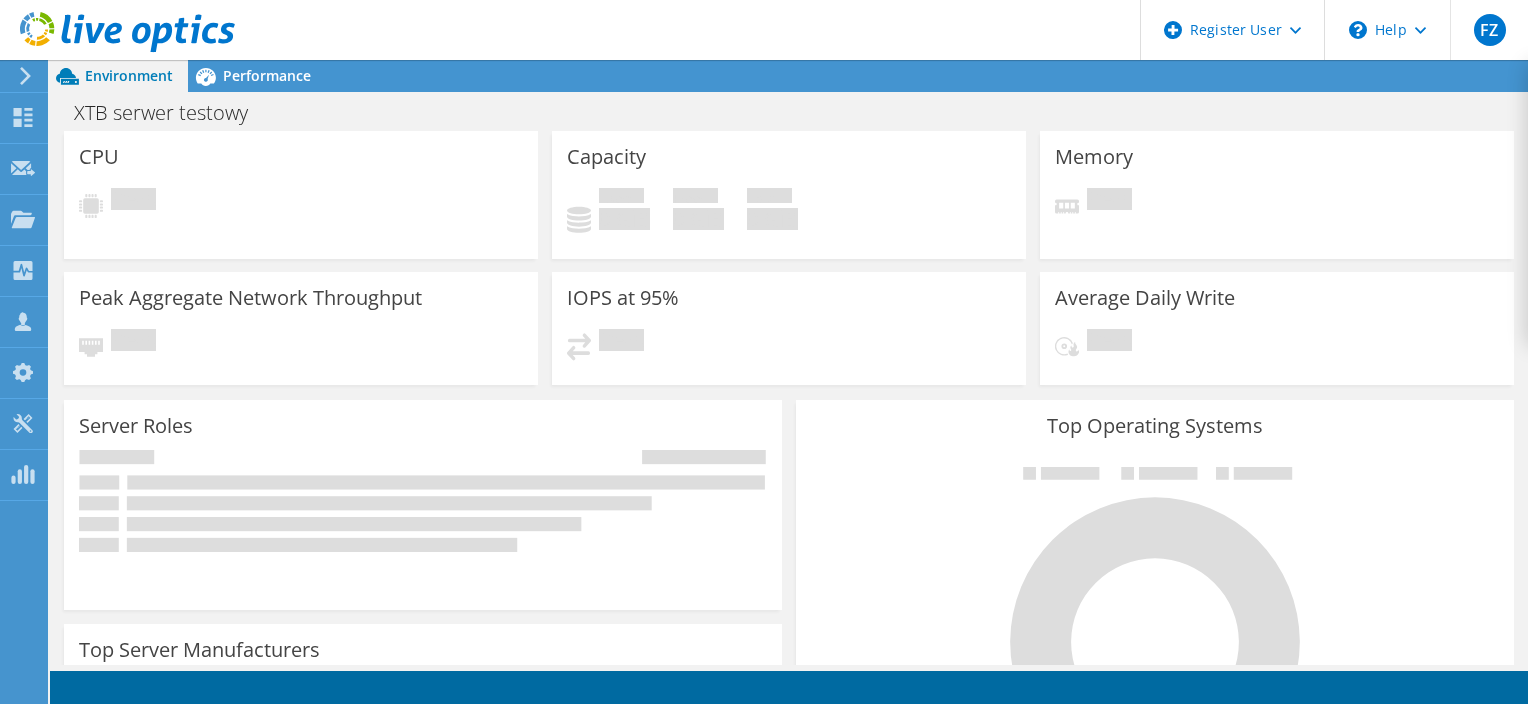 scroll, scrollTop: 0, scrollLeft: 0, axis: both 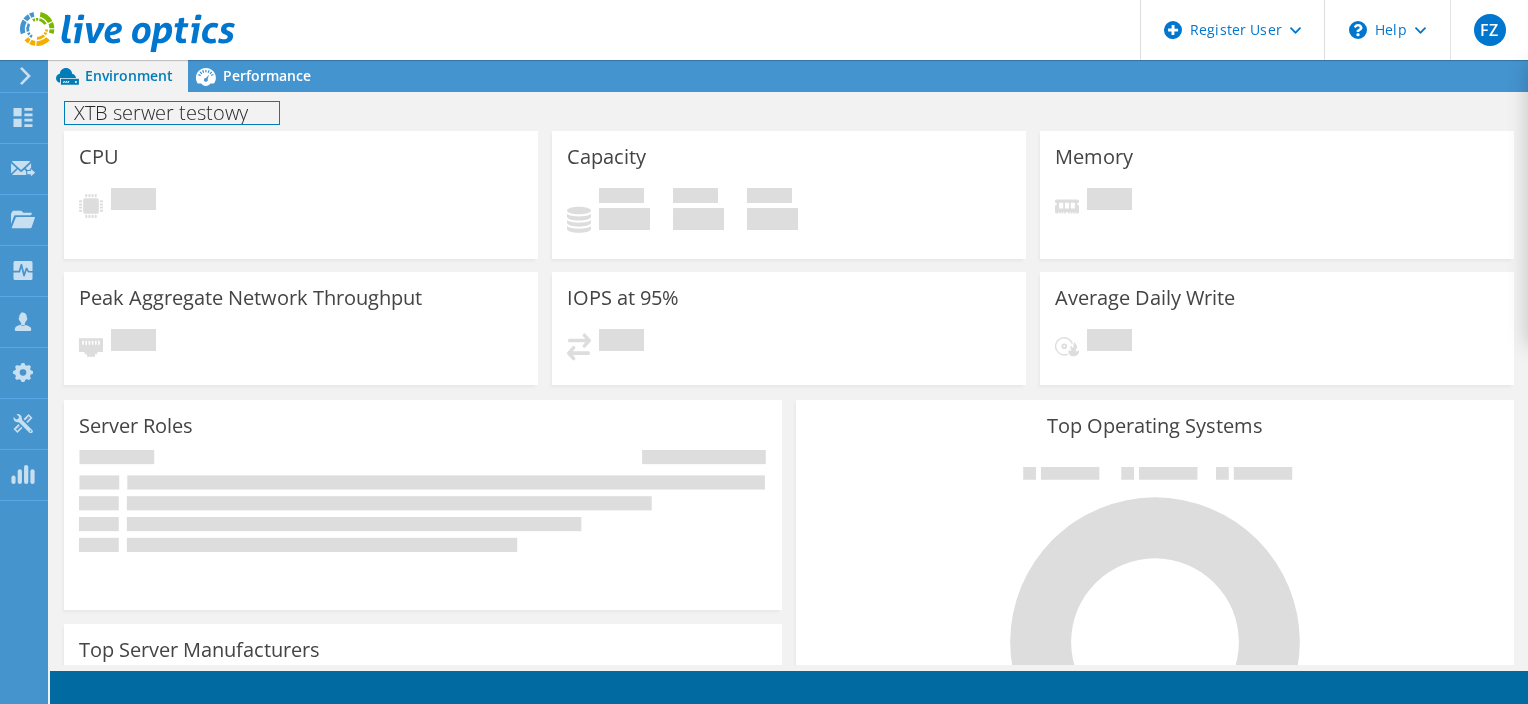 click on "XTB serwer testowy" at bounding box center (172, 113) 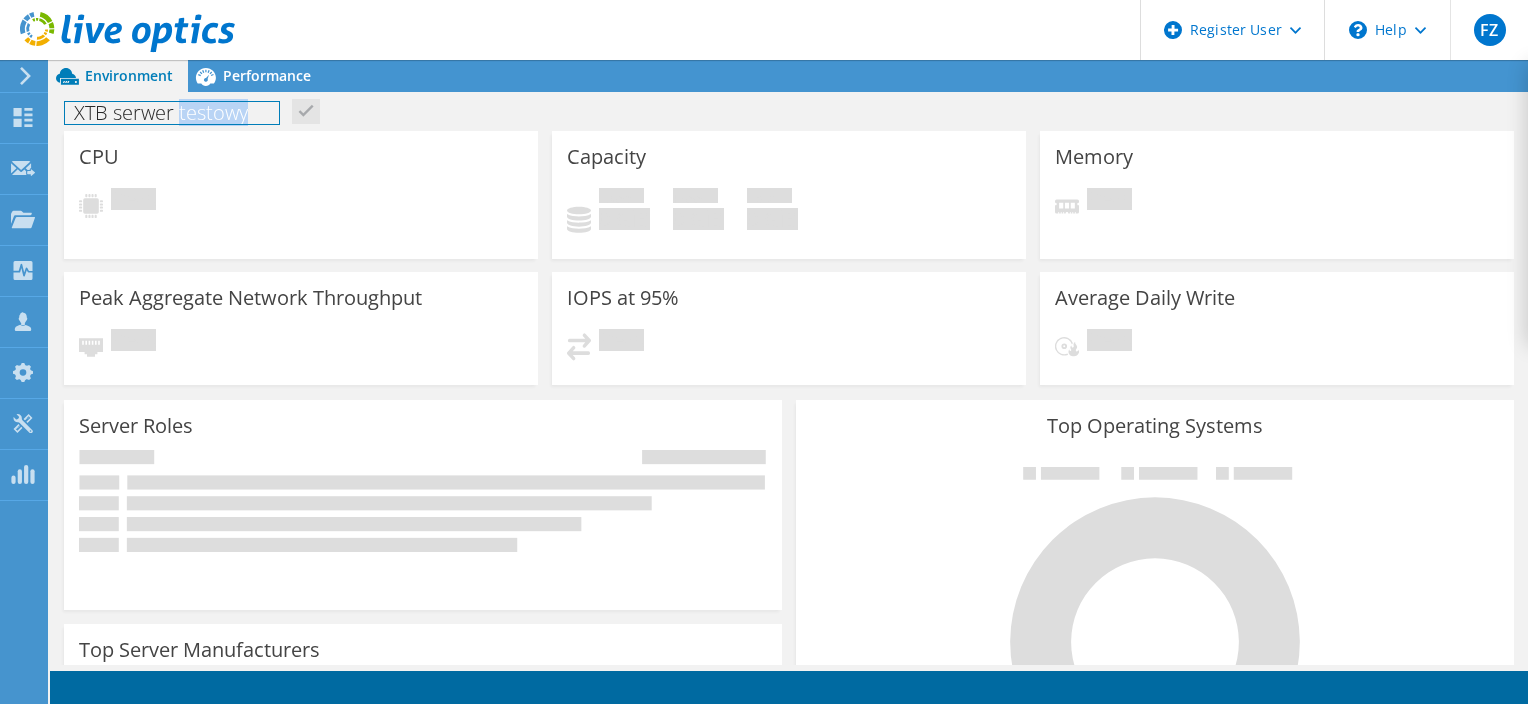 click on "XTB serwer testowy" at bounding box center [172, 113] 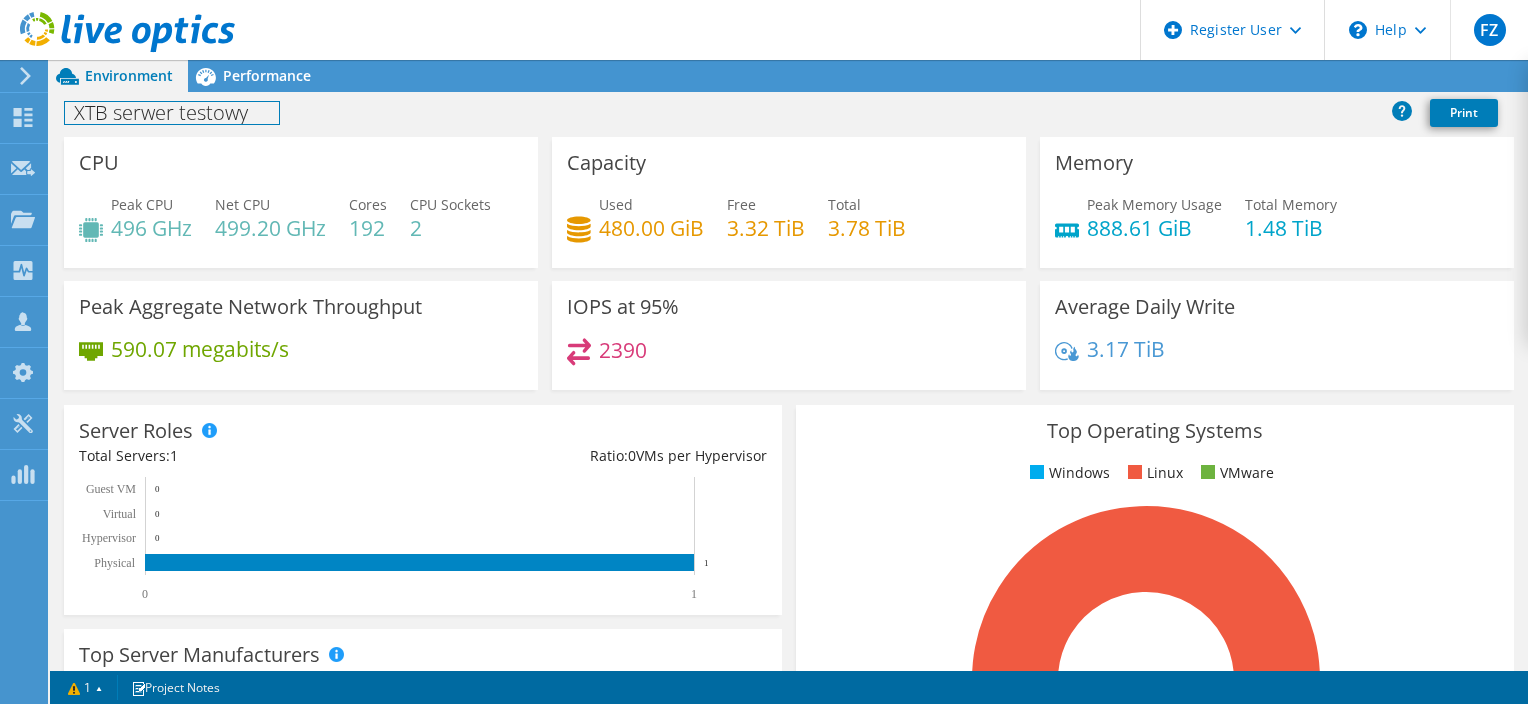 click on "XTB serwer testowy" at bounding box center [172, 113] 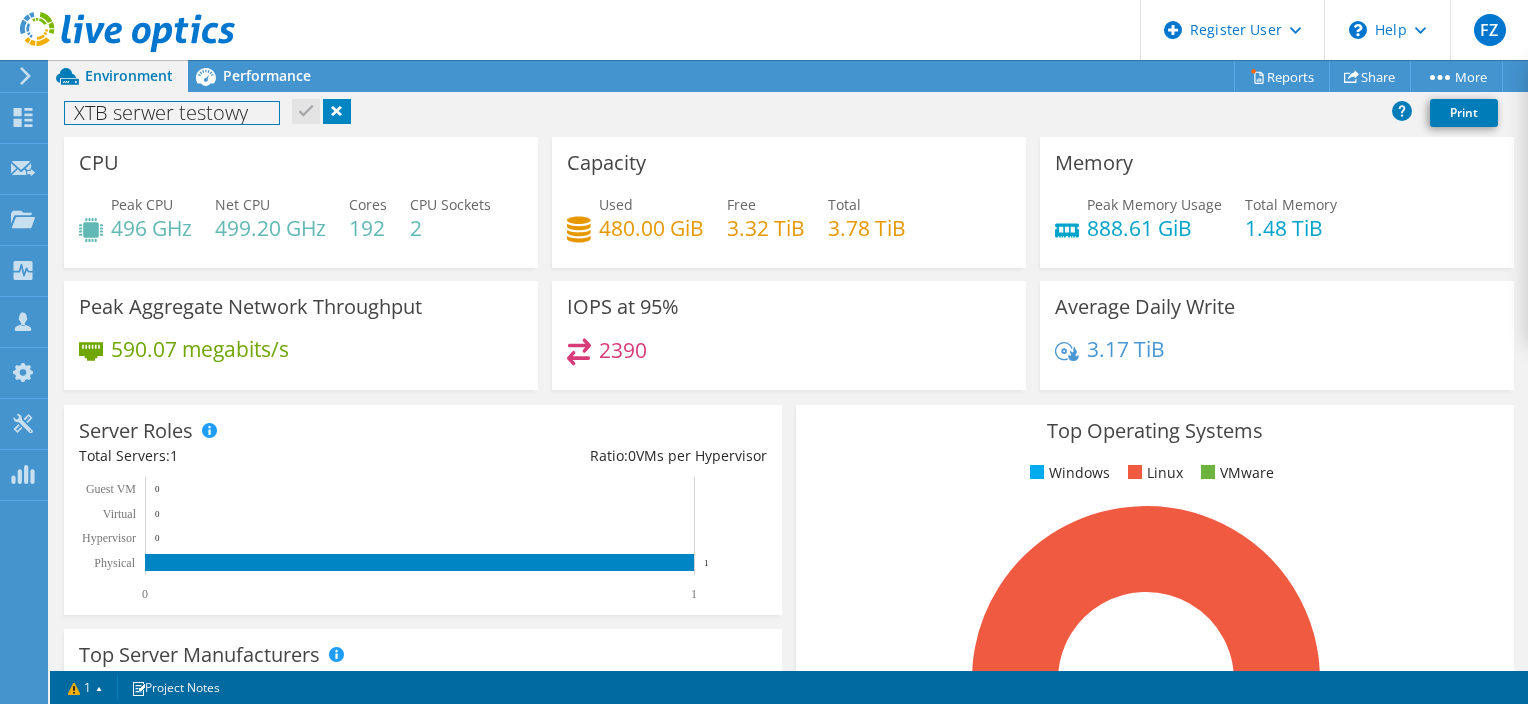 type 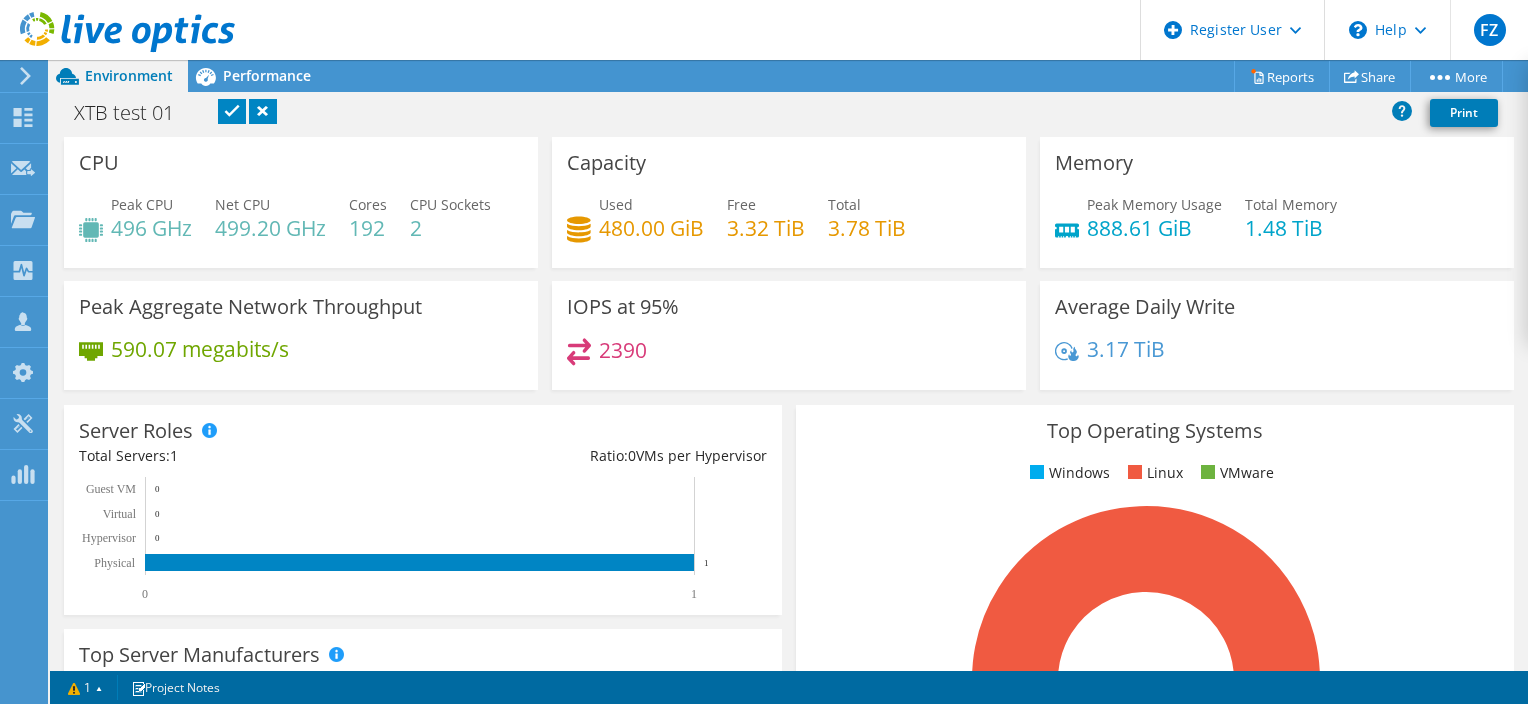 click at bounding box center (232, 111) 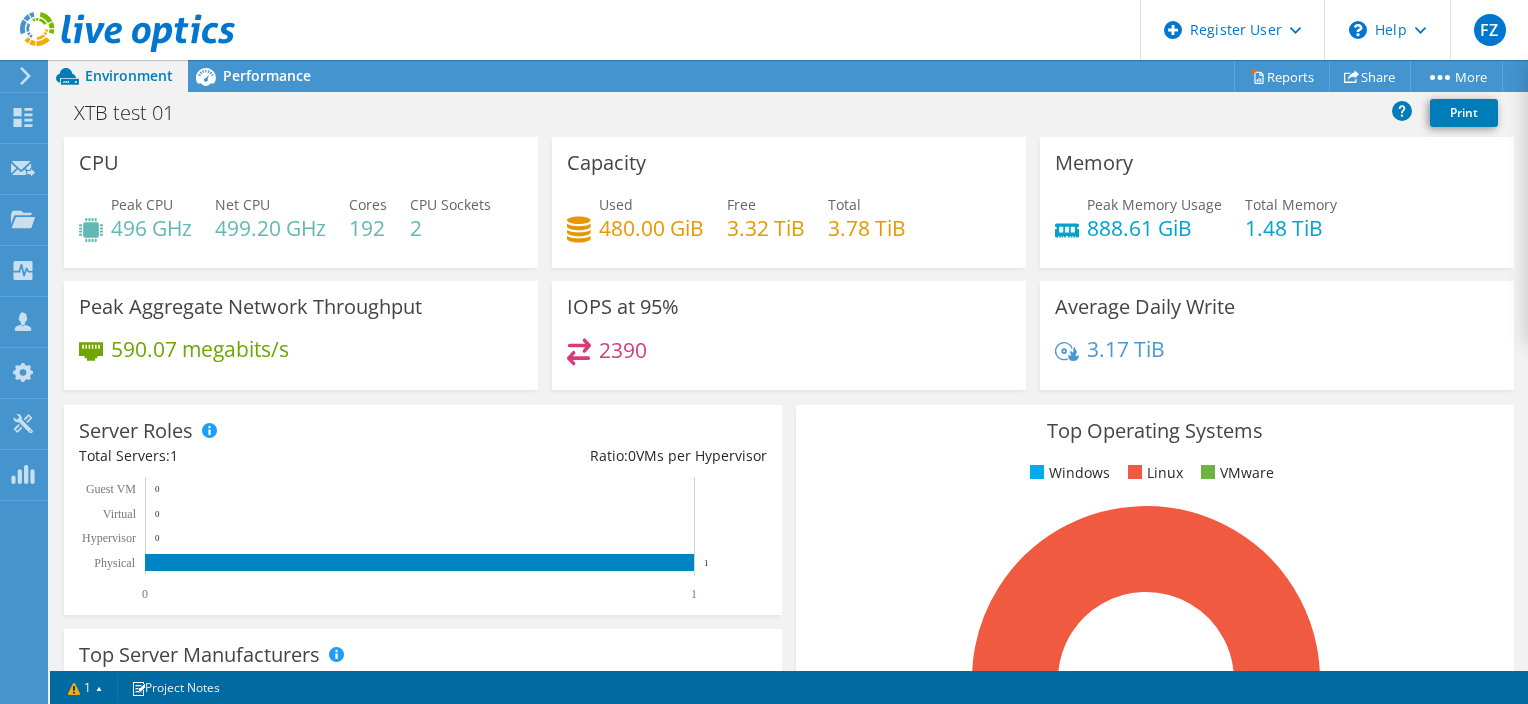 click 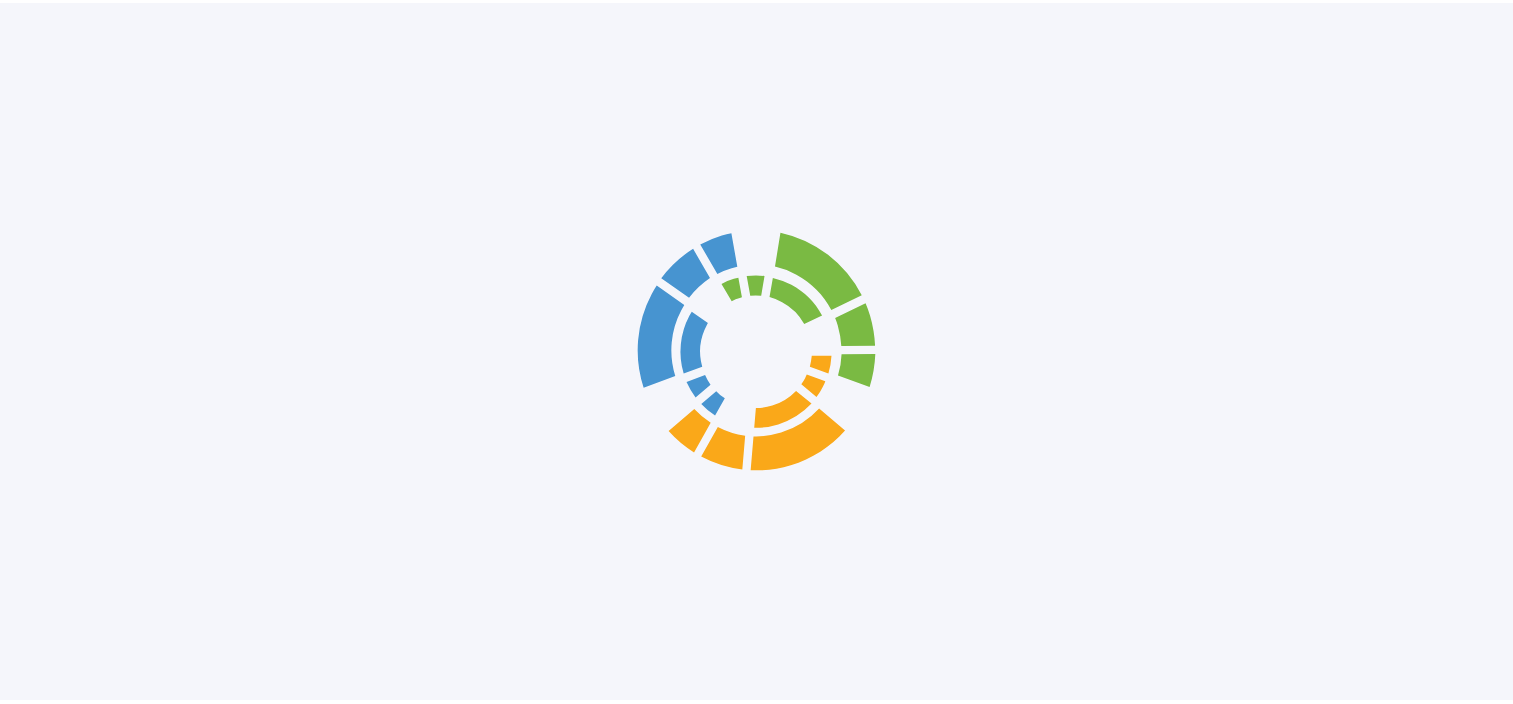 scroll, scrollTop: 0, scrollLeft: 0, axis: both 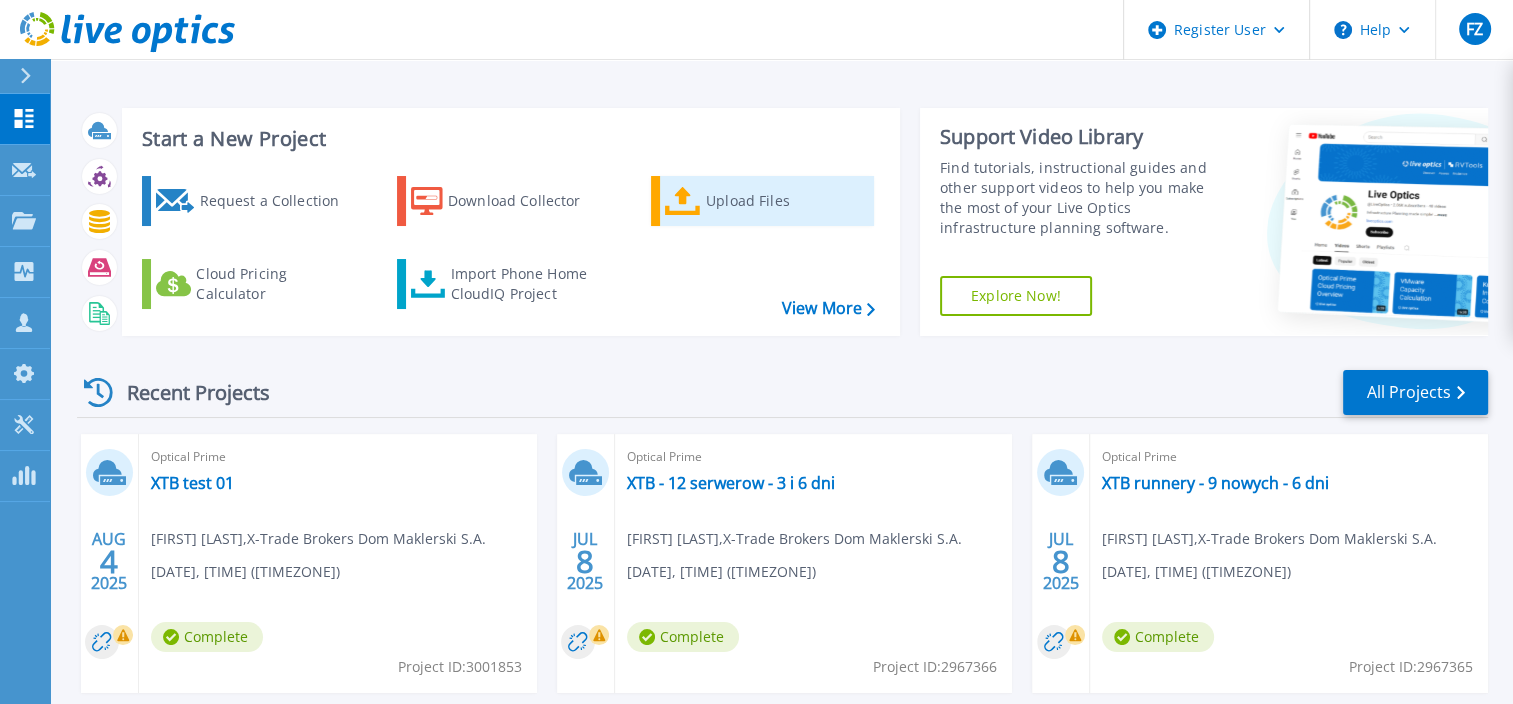 click 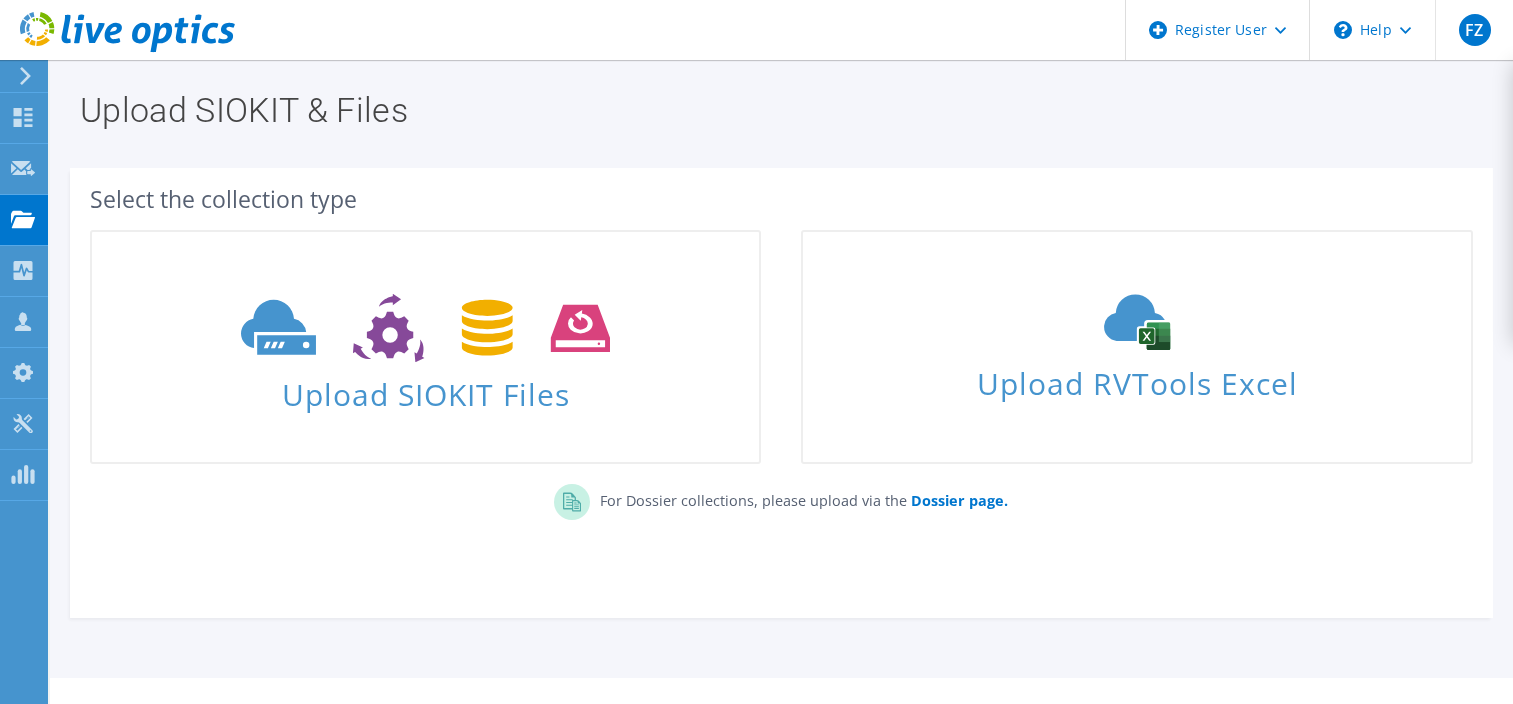scroll, scrollTop: 0, scrollLeft: 0, axis: both 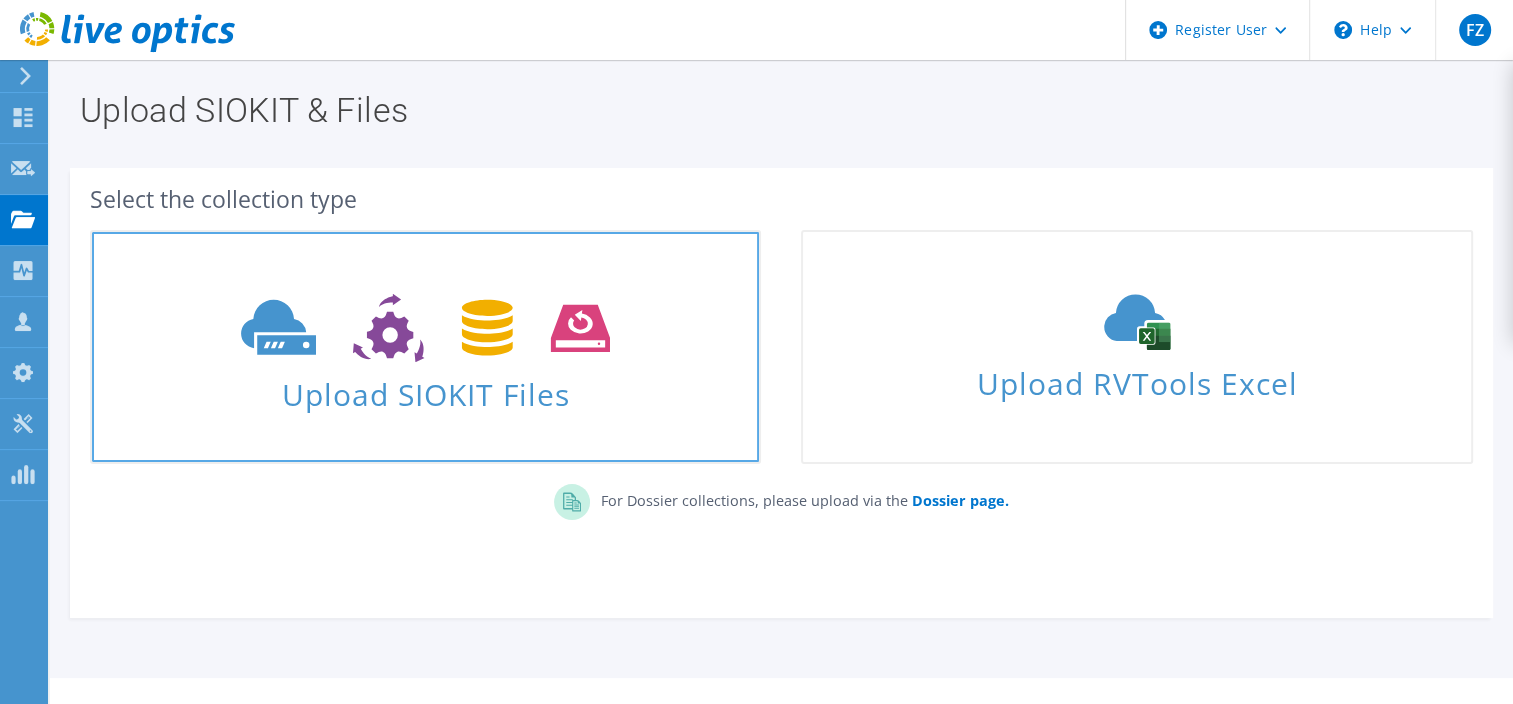 click on "Upload SIOKIT Files" at bounding box center (425, 388) 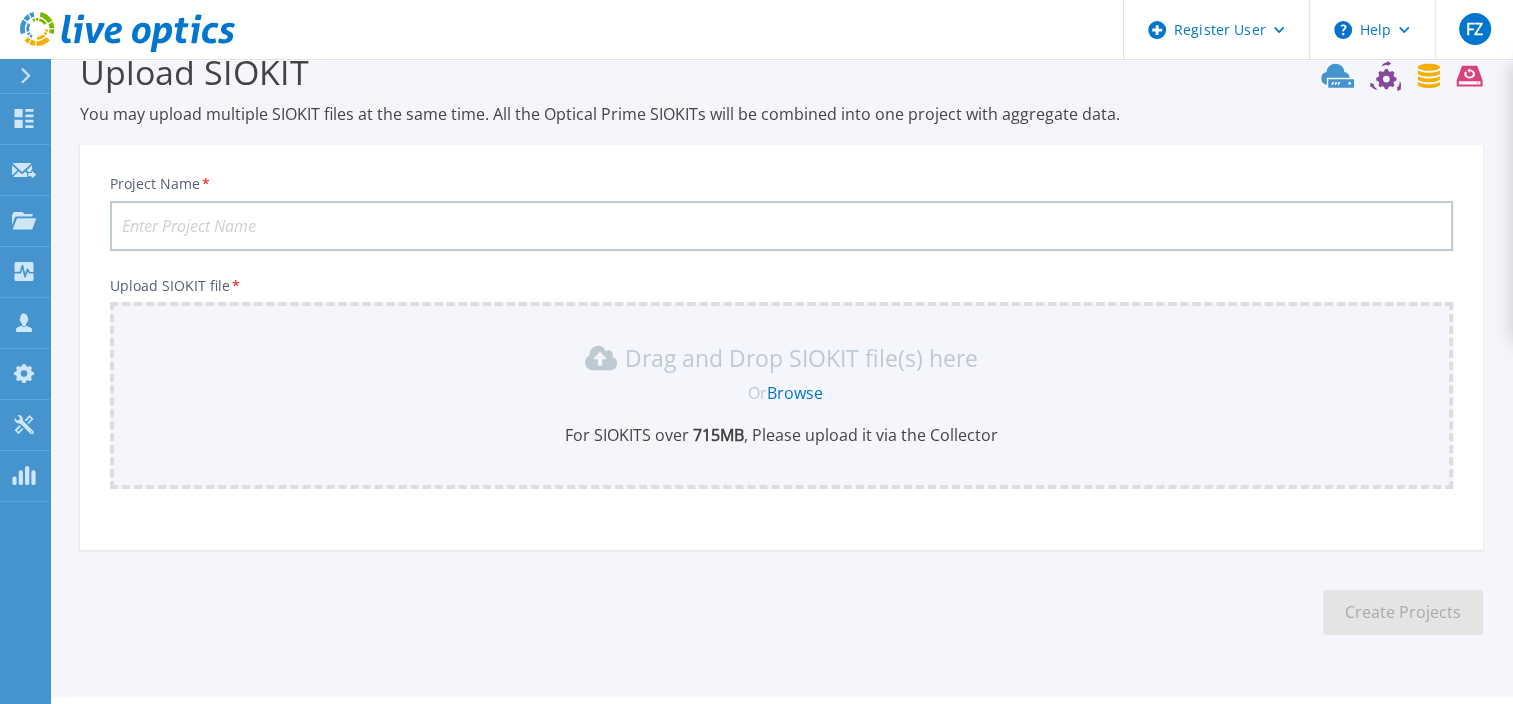 scroll, scrollTop: 91, scrollLeft: 0, axis: vertical 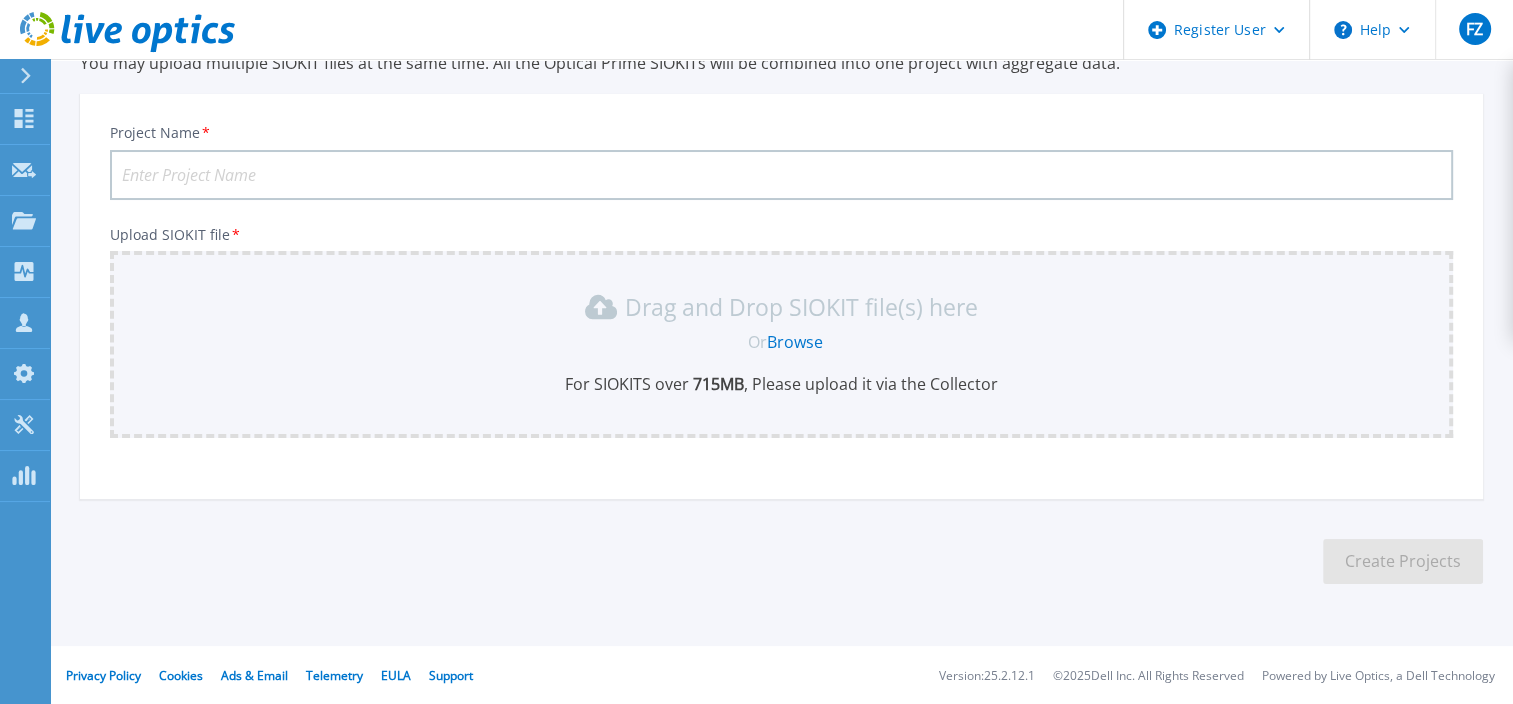 click on "Project Name *" at bounding box center (781, 175) 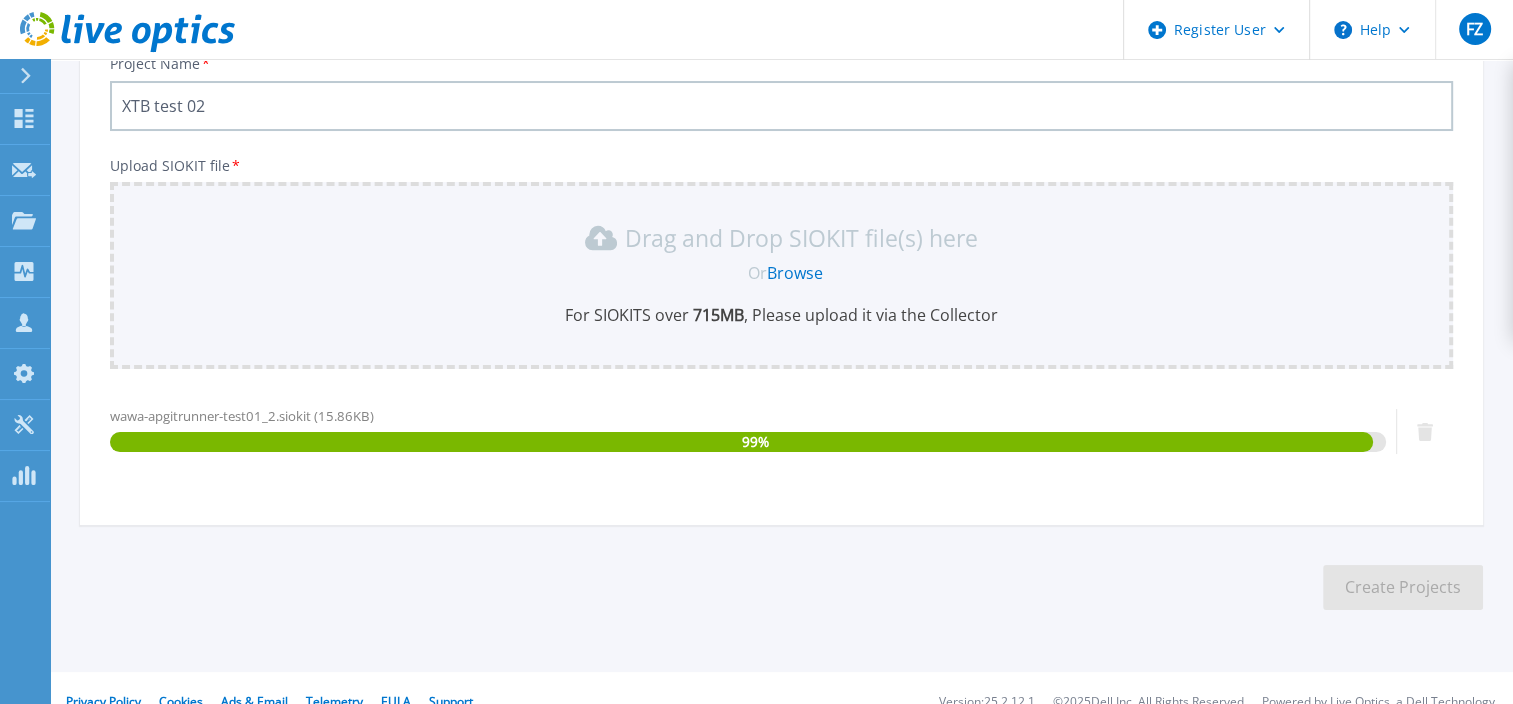 scroll, scrollTop: 186, scrollLeft: 0, axis: vertical 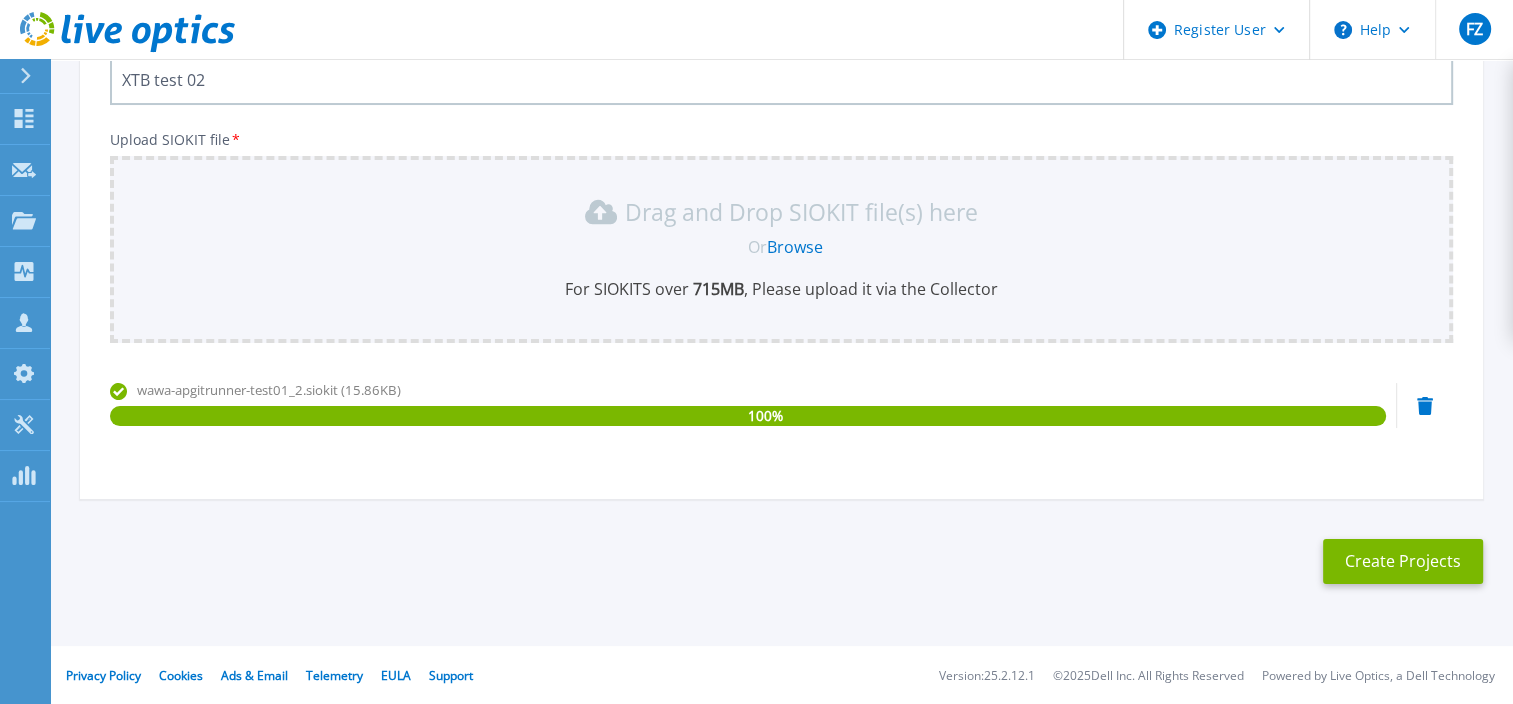 click on "XTB test 02" at bounding box center (781, 80) 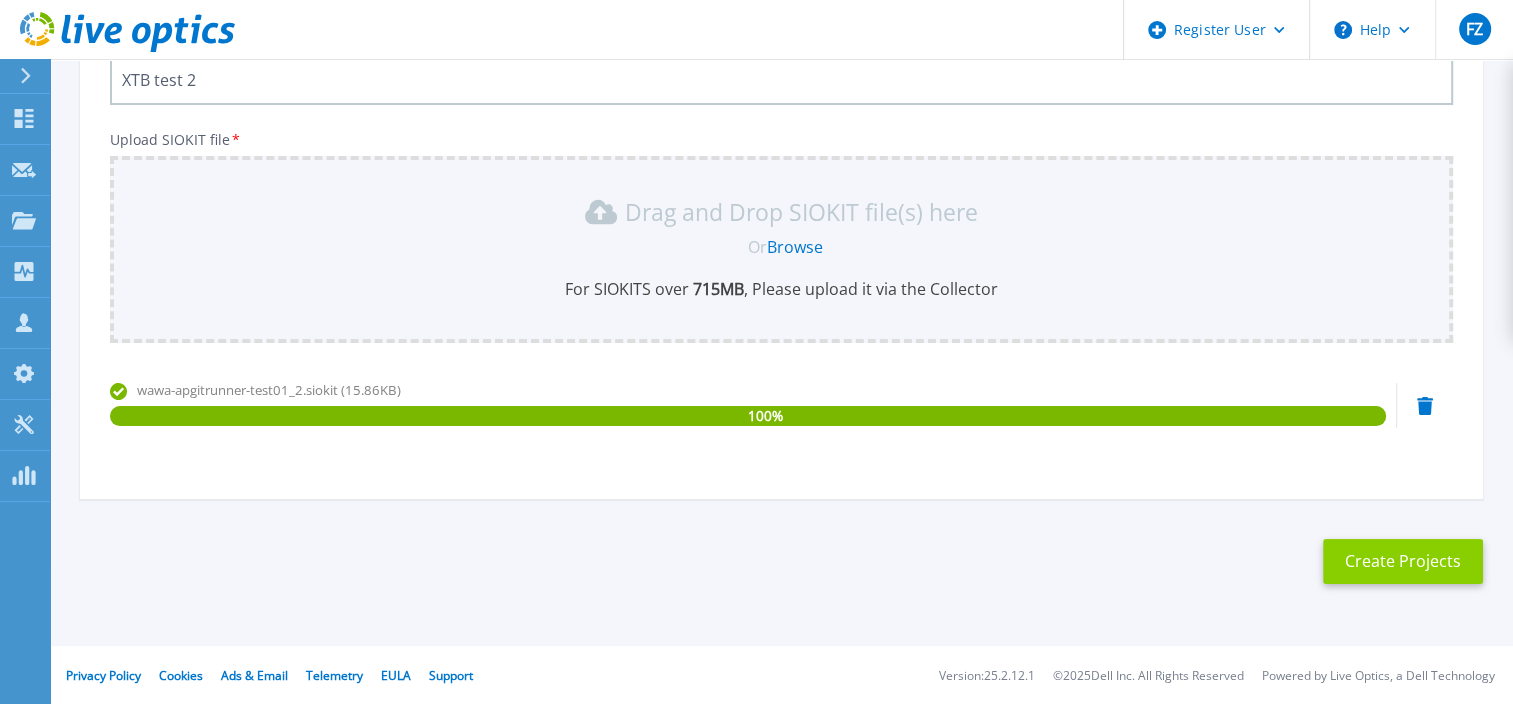type on "XTB test 2" 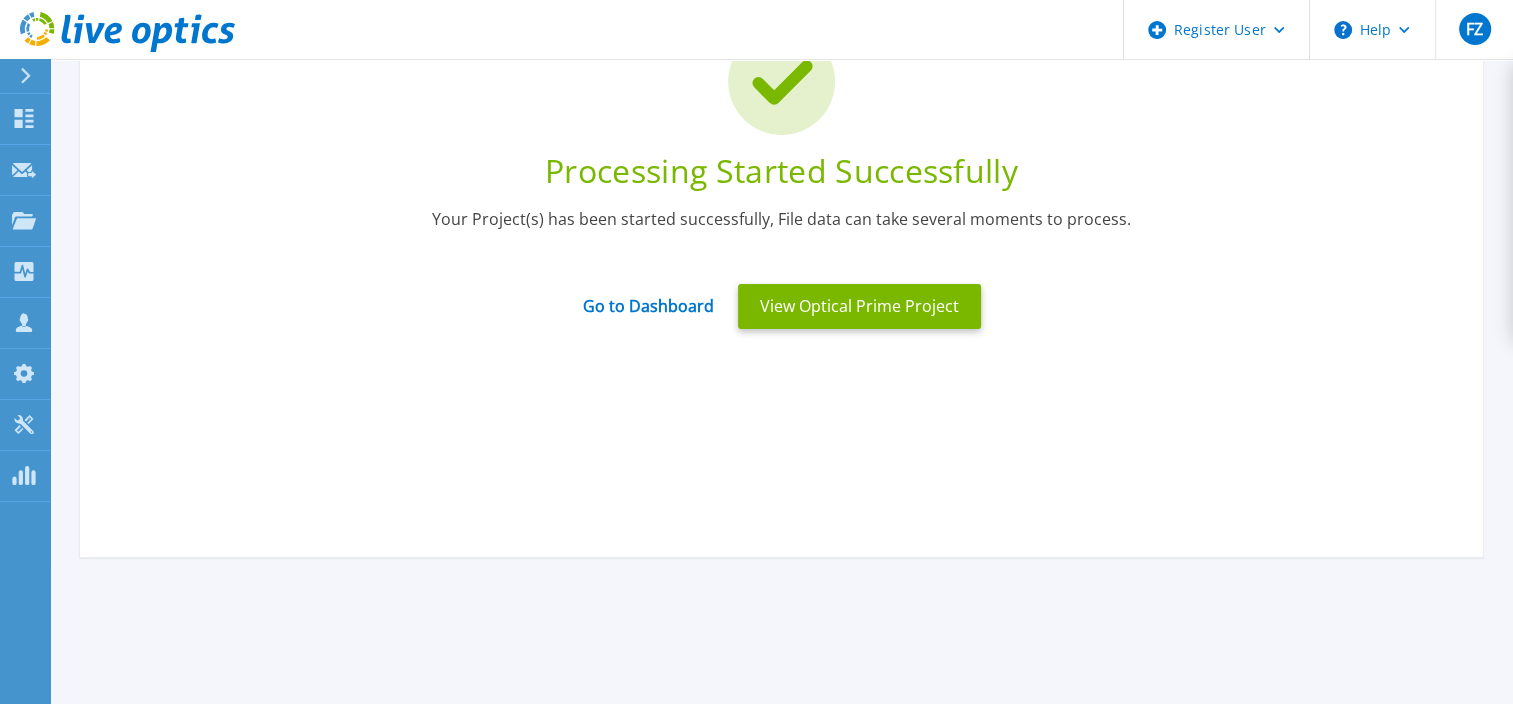 click 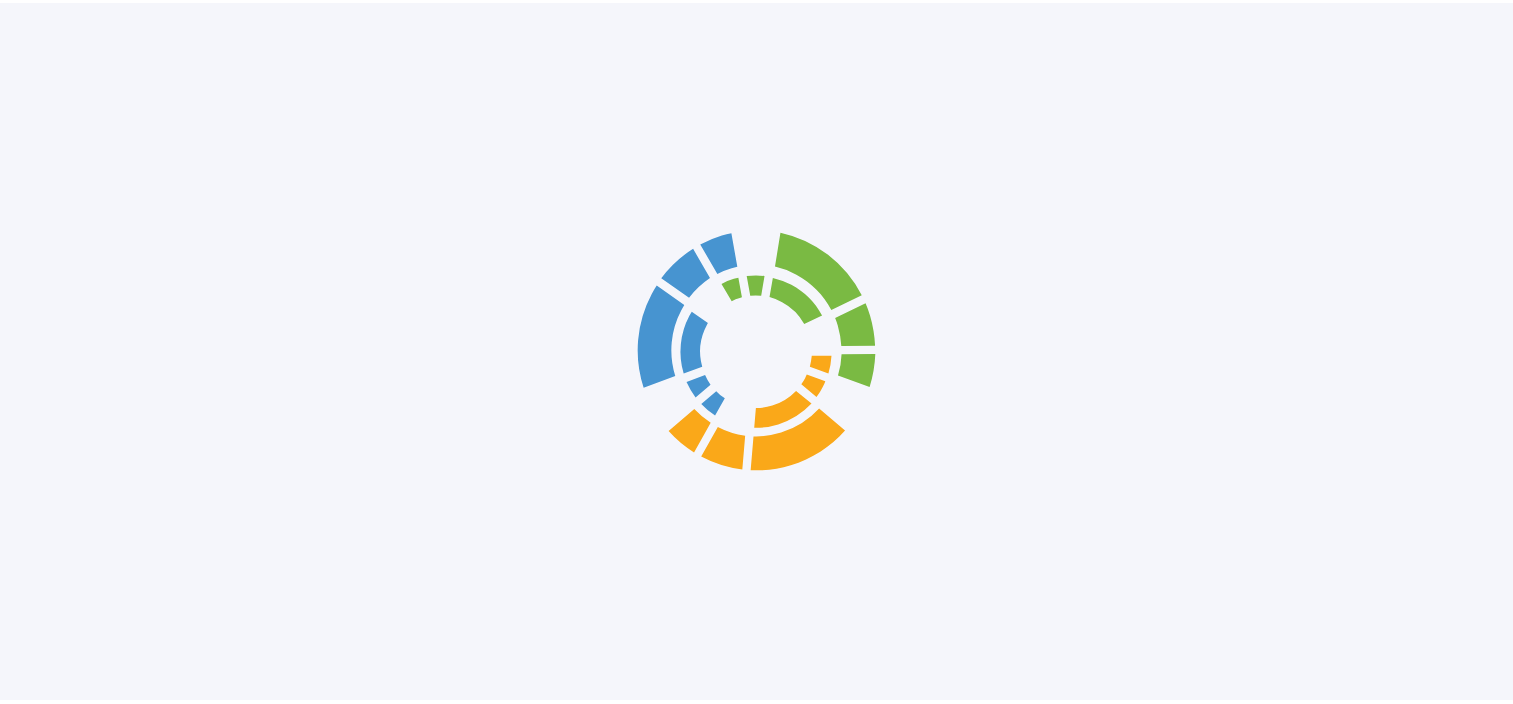 scroll, scrollTop: 0, scrollLeft: 0, axis: both 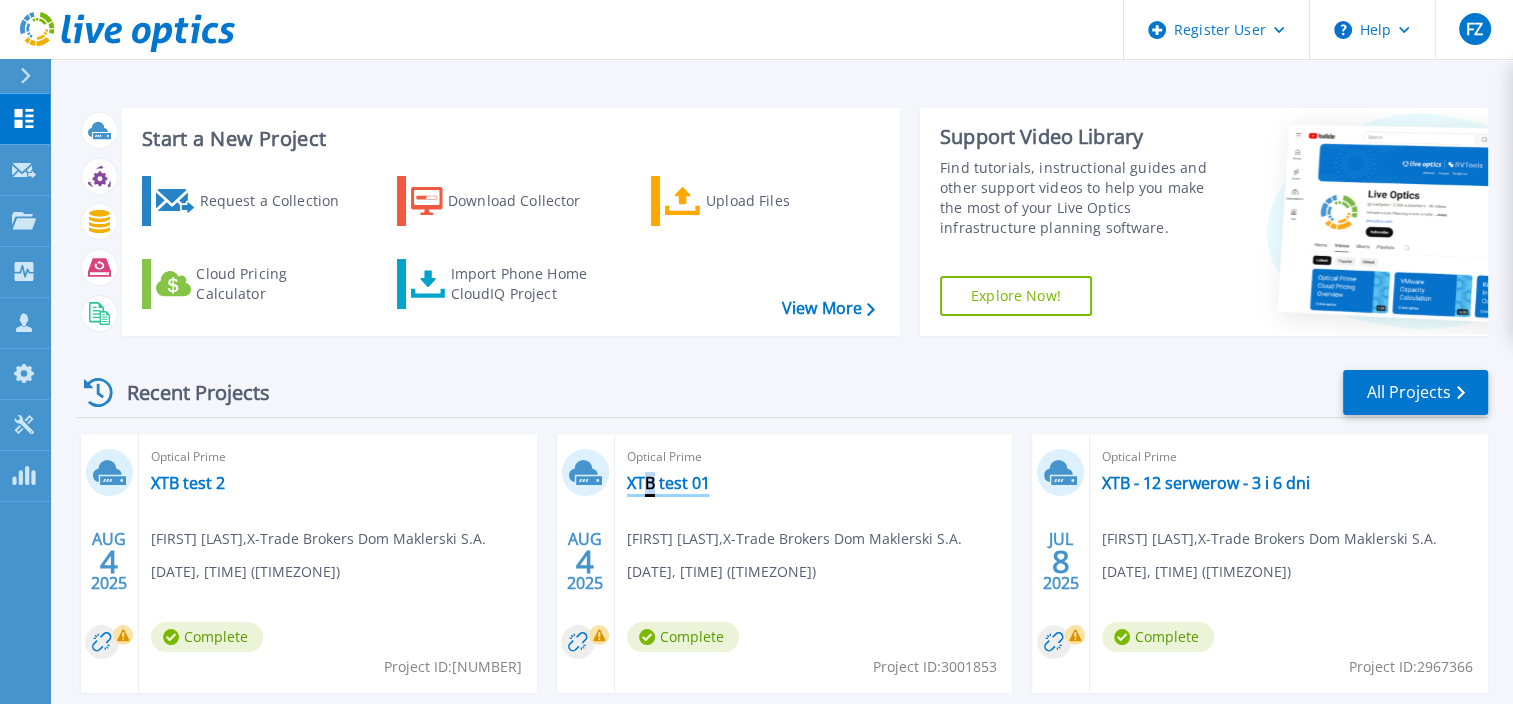 drag, startPoint x: 656, startPoint y: 497, endPoint x: 646, endPoint y: 484, distance: 16.40122 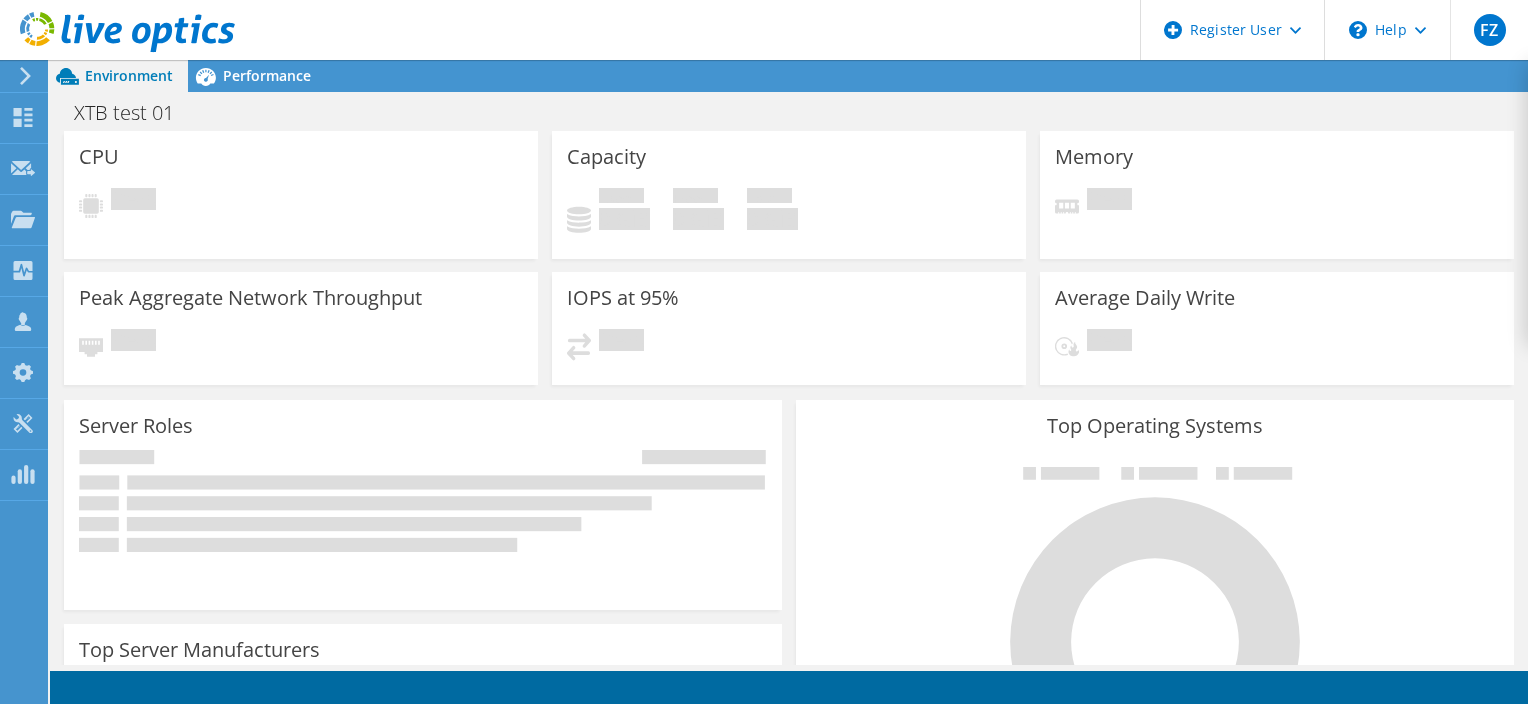 scroll, scrollTop: 0, scrollLeft: 0, axis: both 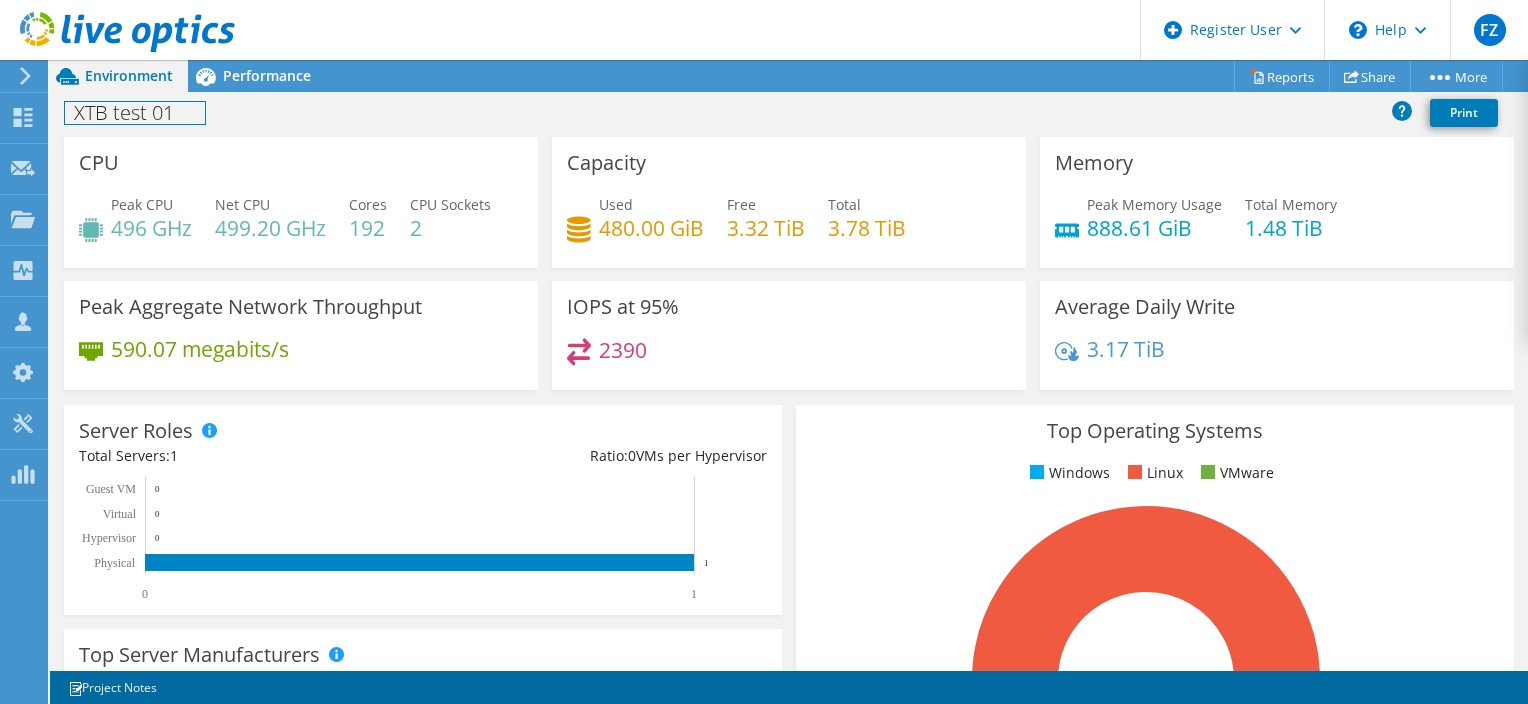 click on "XTB test 01" at bounding box center [135, 113] 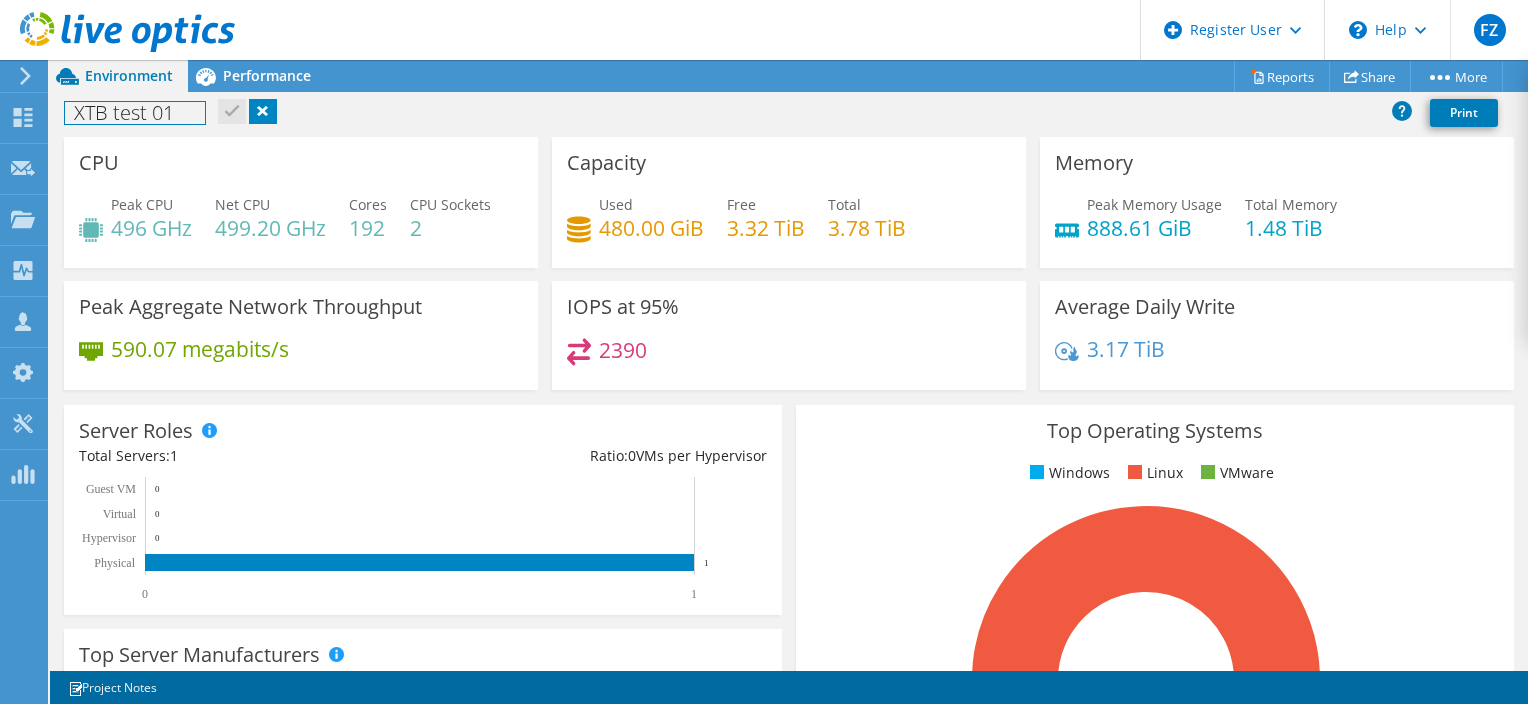 type 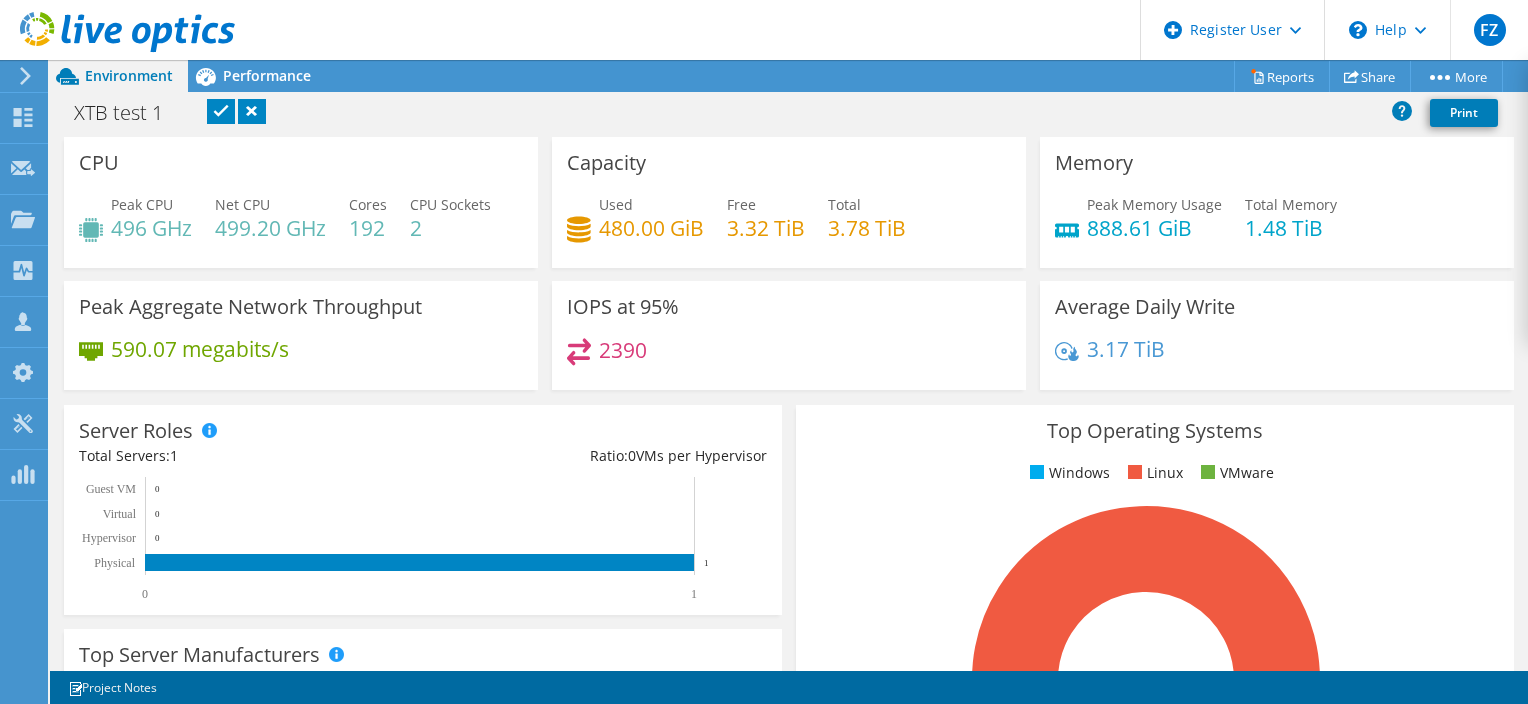click at bounding box center [221, 111] 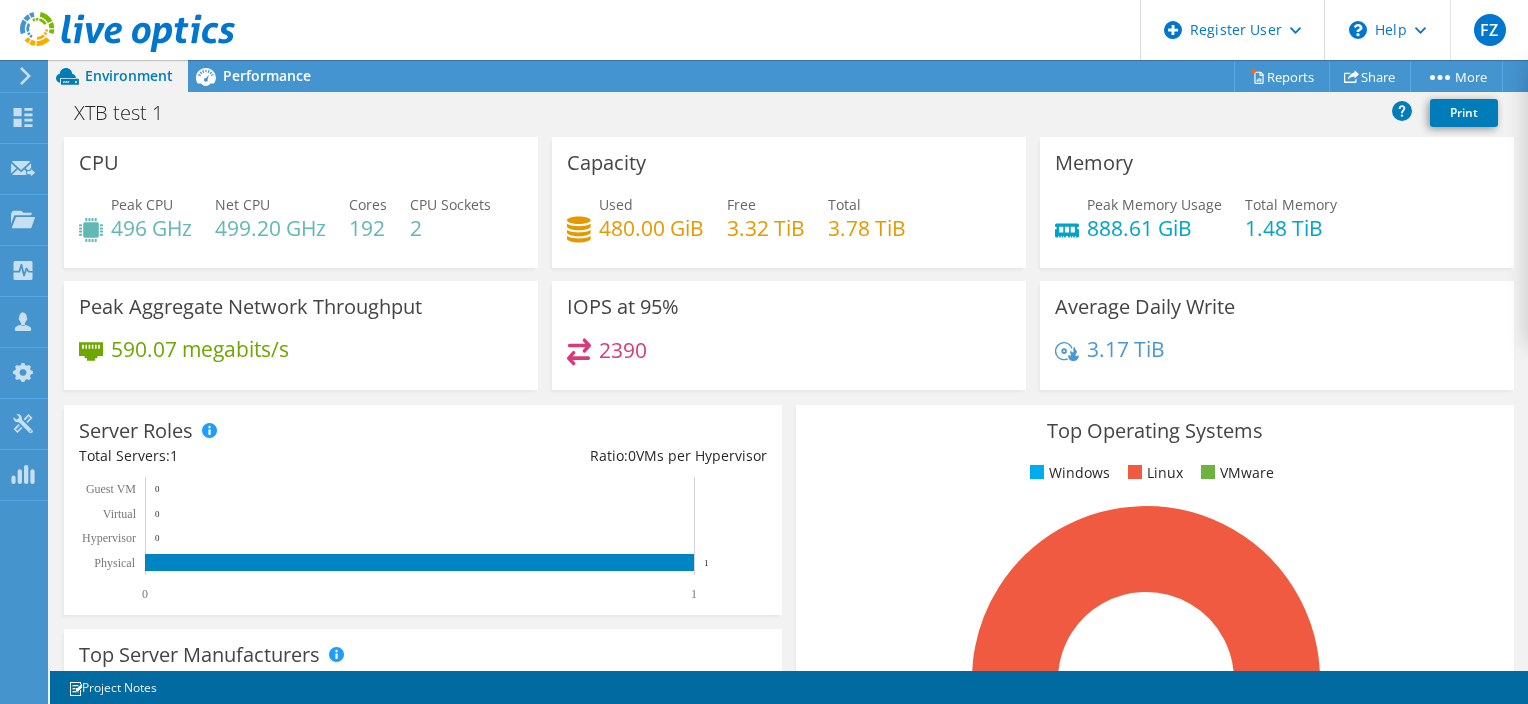 scroll, scrollTop: 734, scrollLeft: 0, axis: vertical 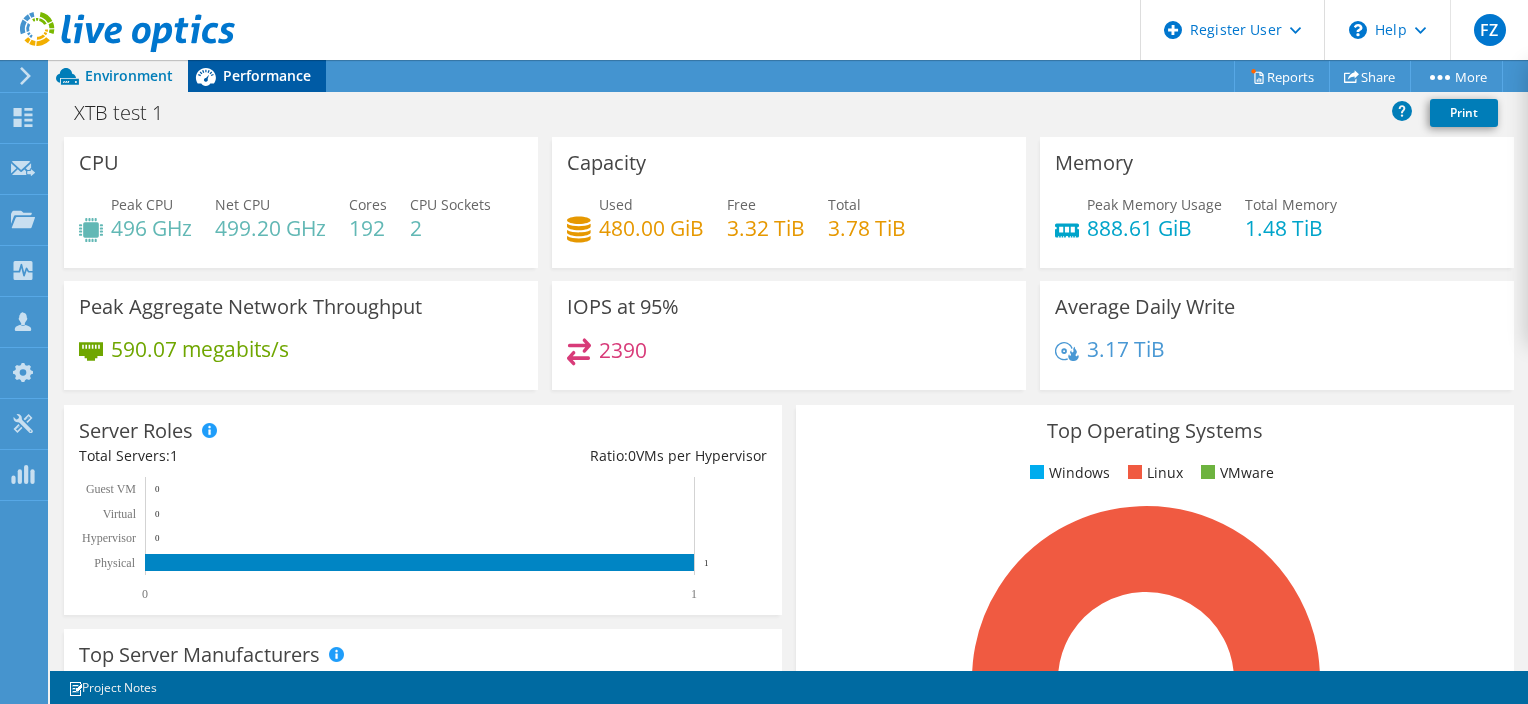 click on "Performance" at bounding box center (267, 75) 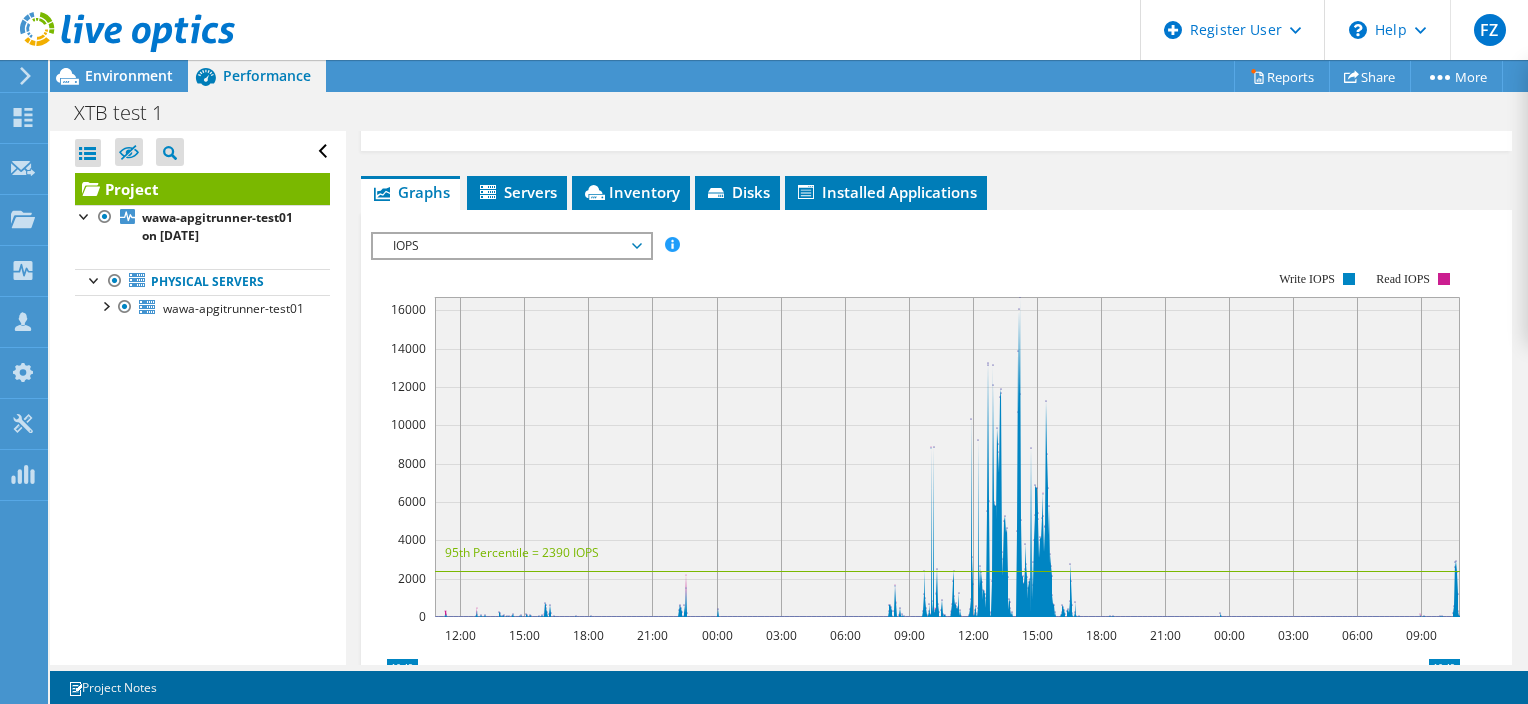 scroll, scrollTop: 398, scrollLeft: 0, axis: vertical 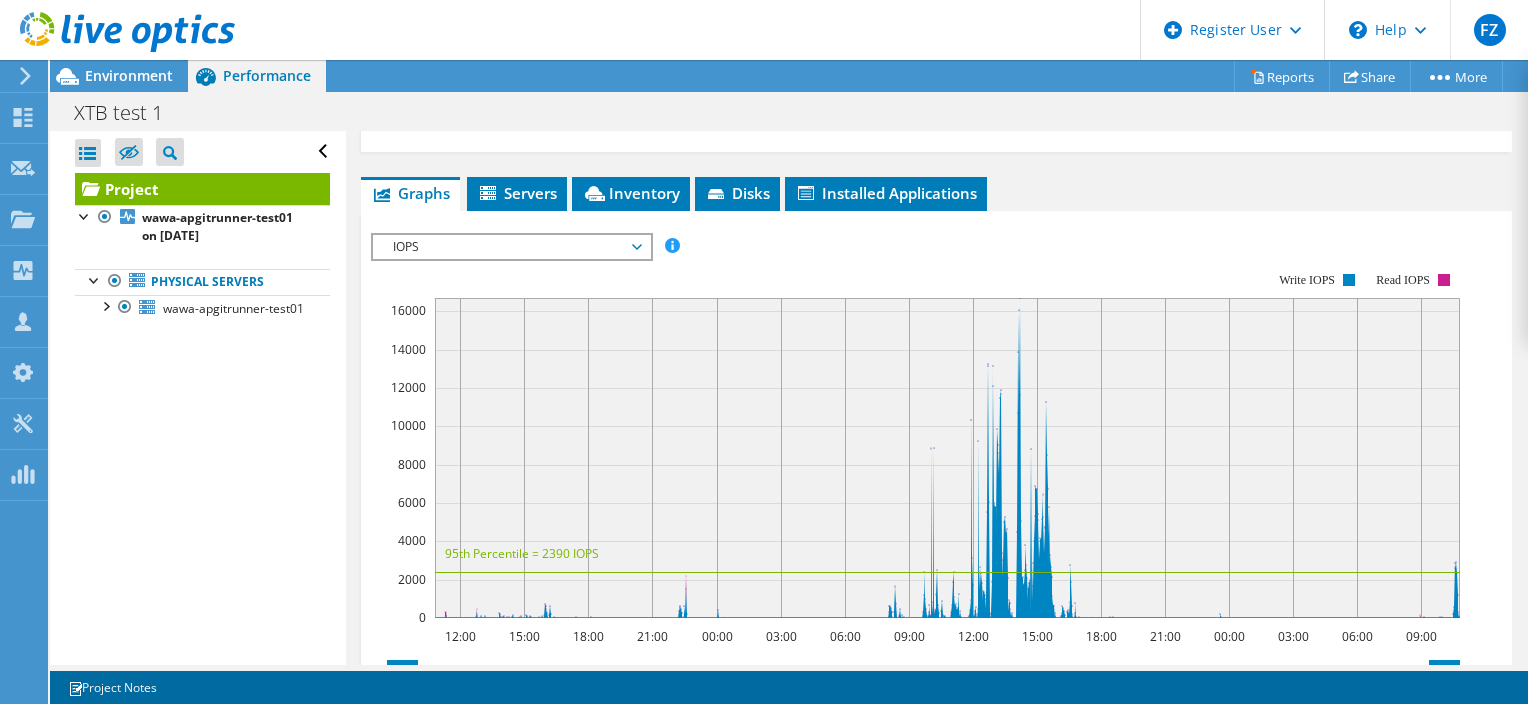 click on "IOPS" at bounding box center (511, 247) 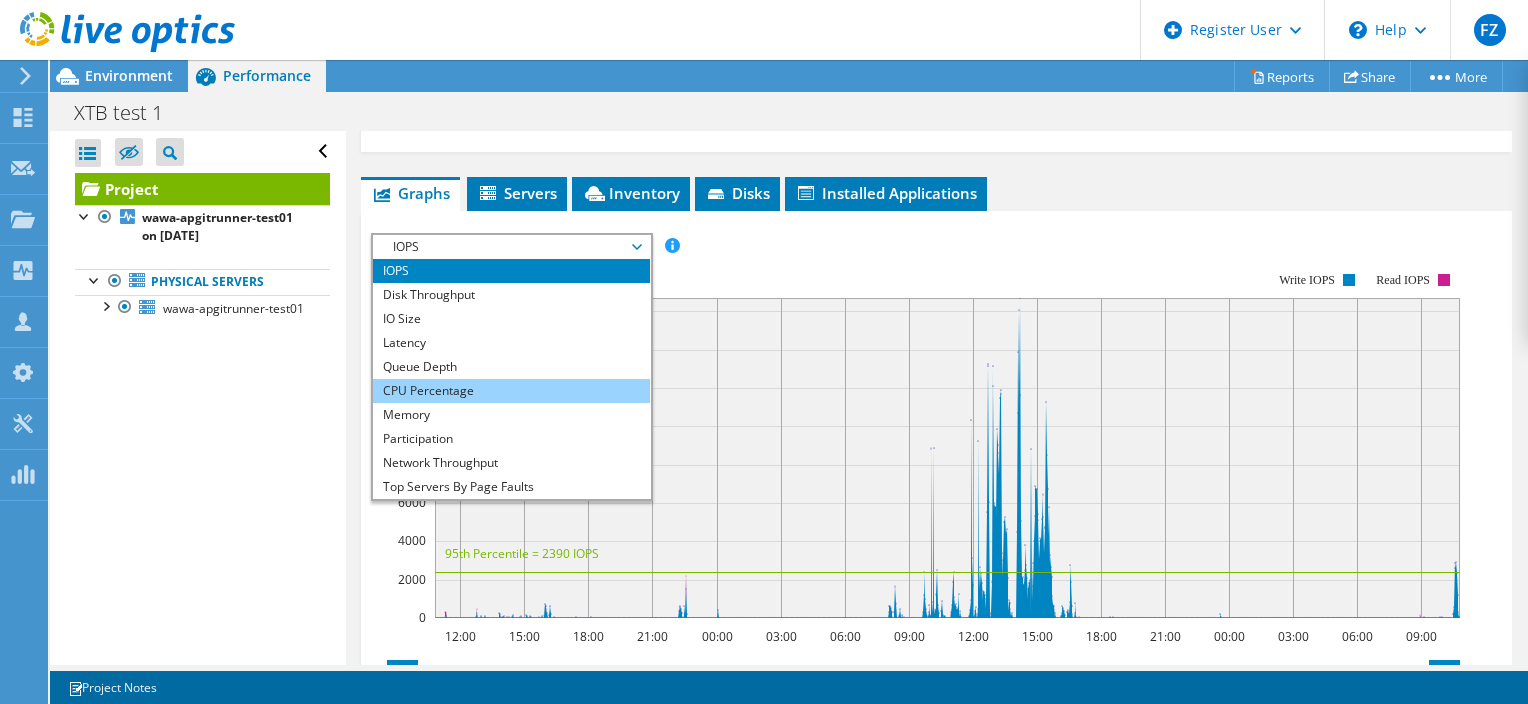 click on "CPU Percentage" at bounding box center [511, 391] 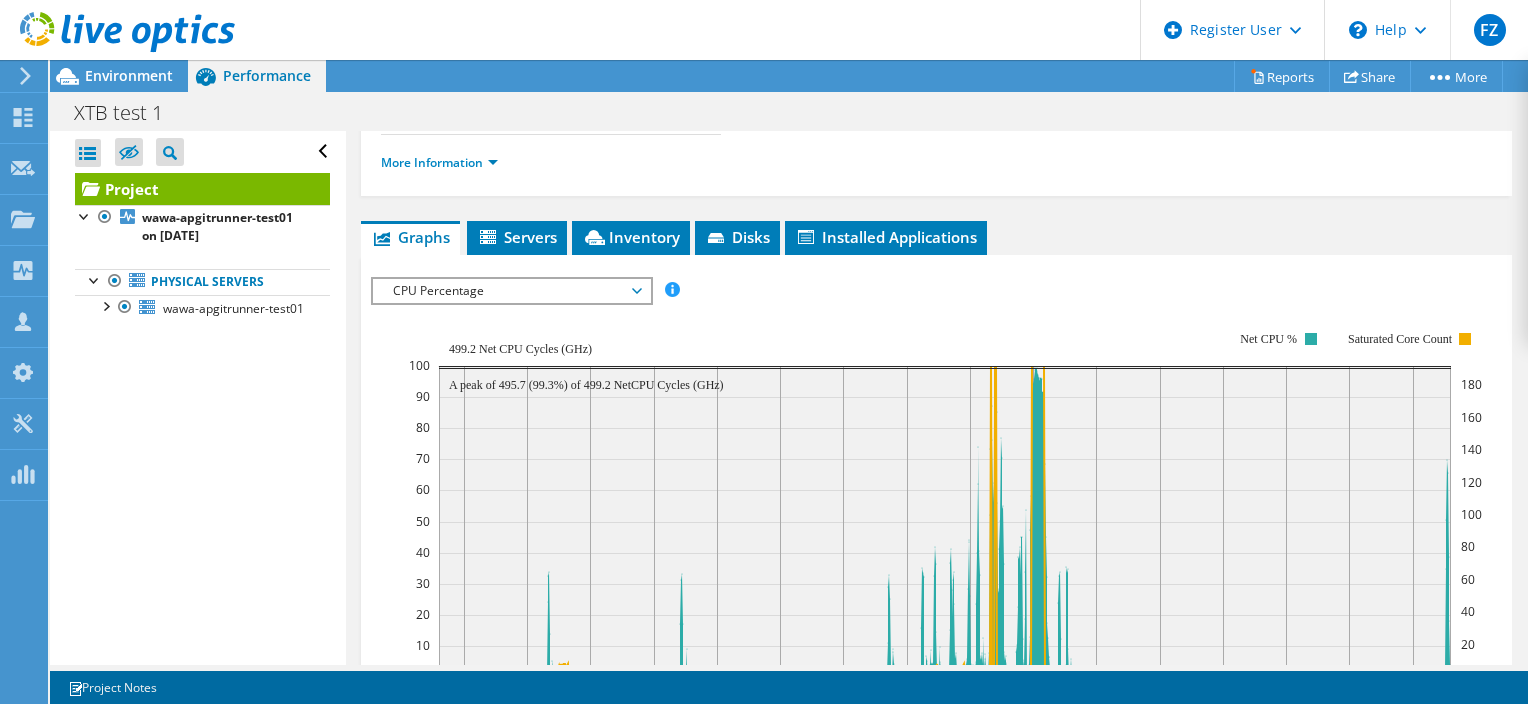 scroll, scrollTop: 386, scrollLeft: 0, axis: vertical 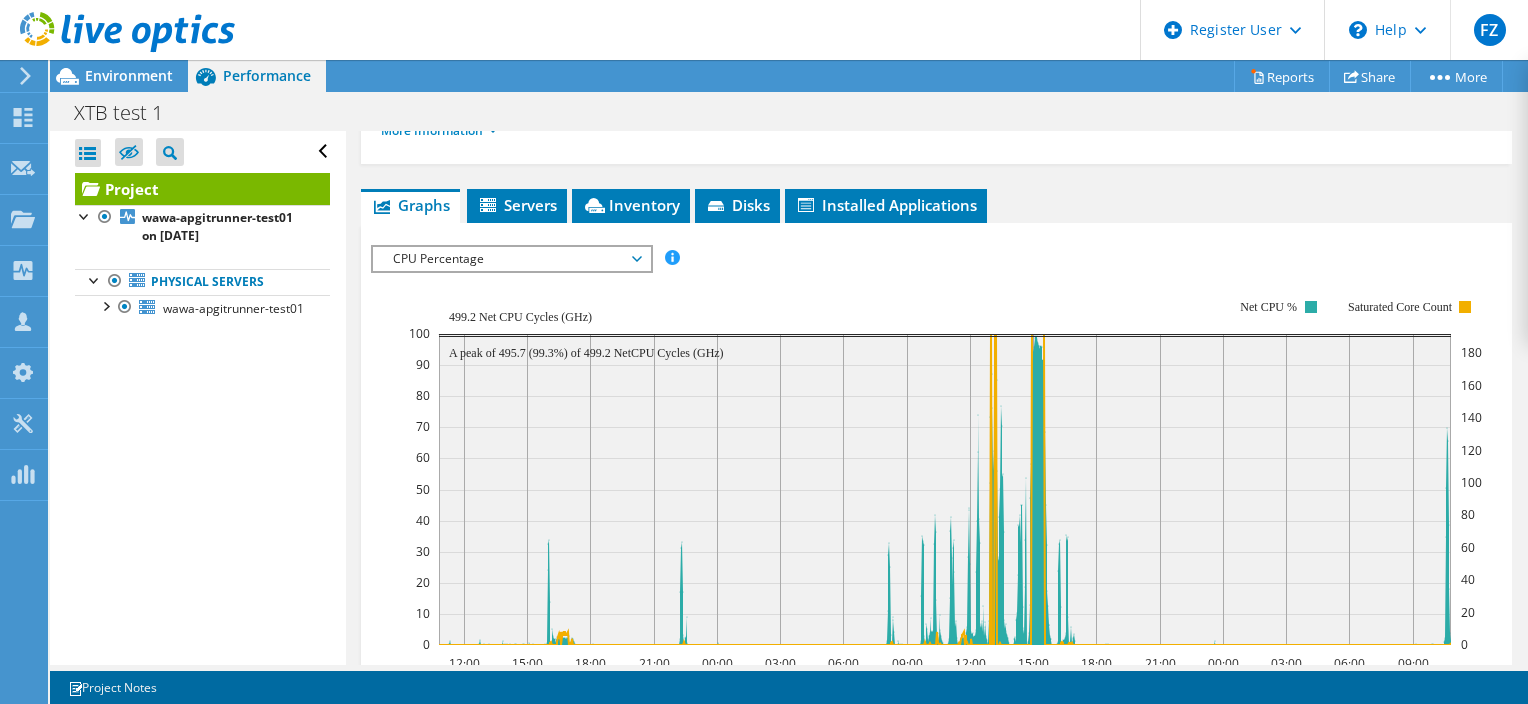 click on "CPU Percentage" at bounding box center (511, 259) 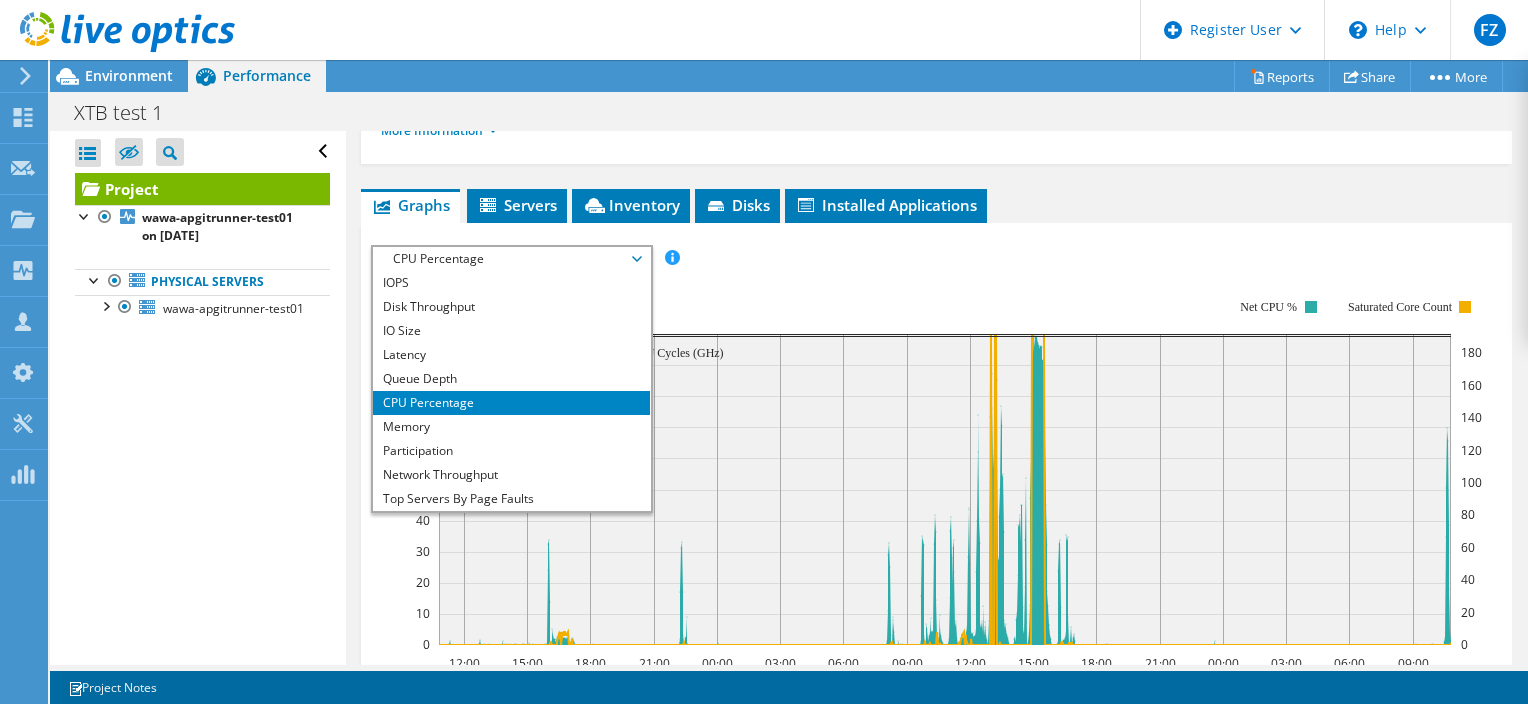 click 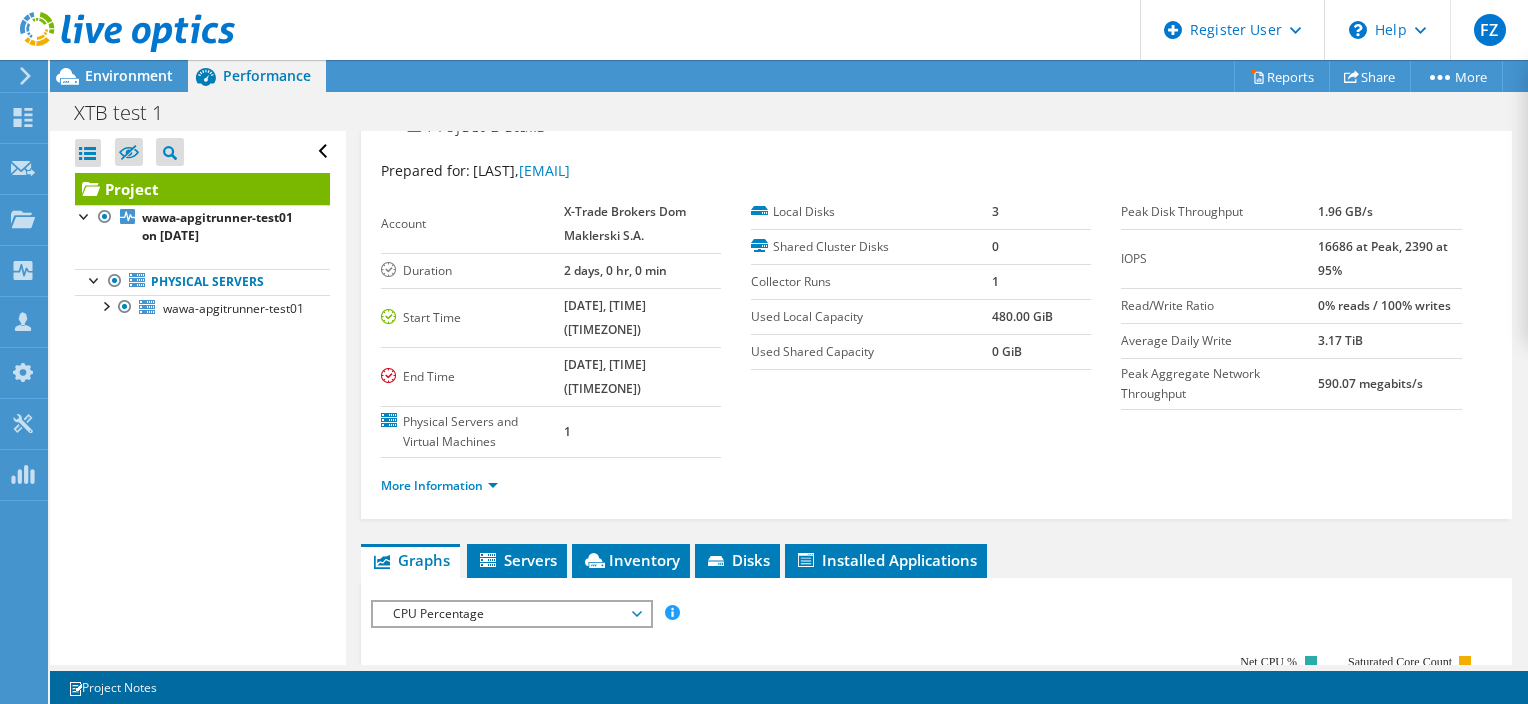 scroll, scrollTop: 30, scrollLeft: 0, axis: vertical 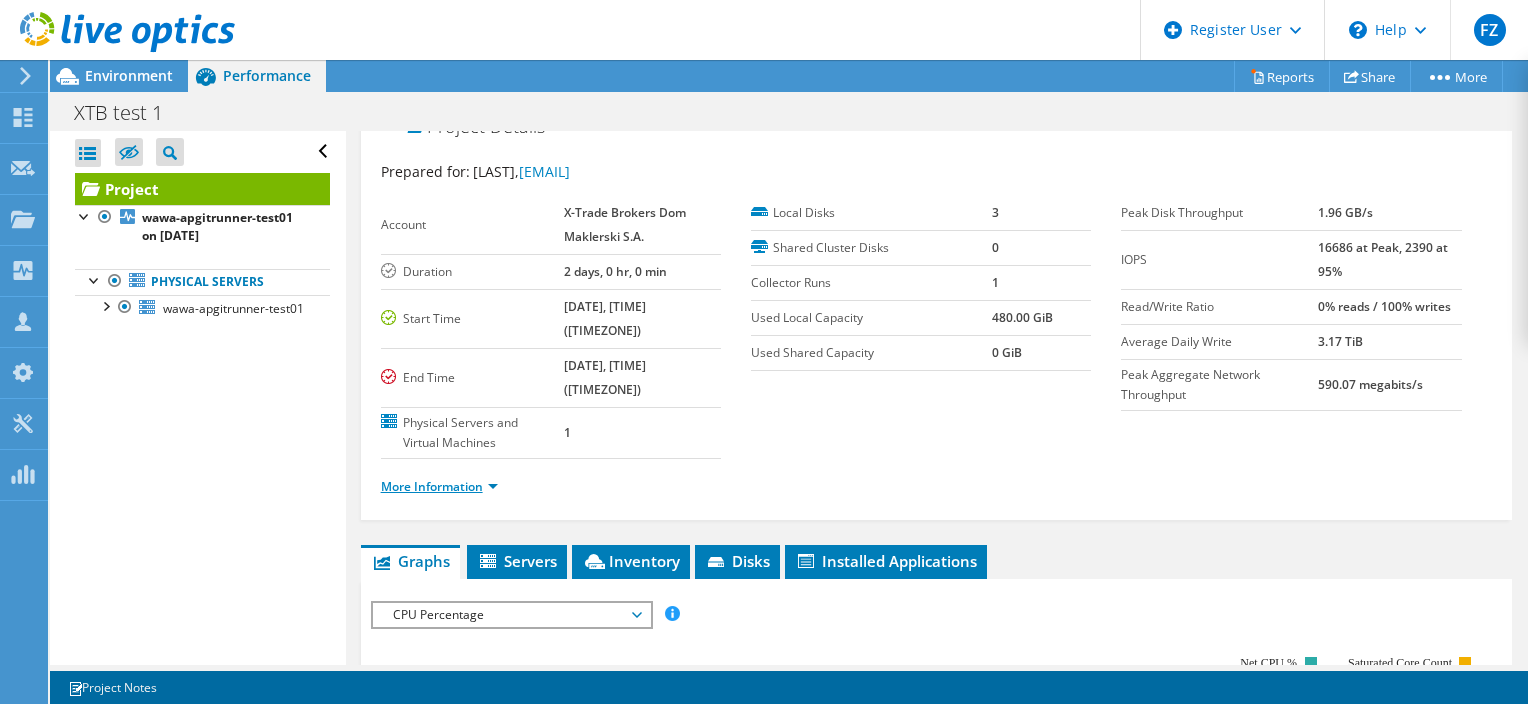 click on "More Information" at bounding box center [439, 486] 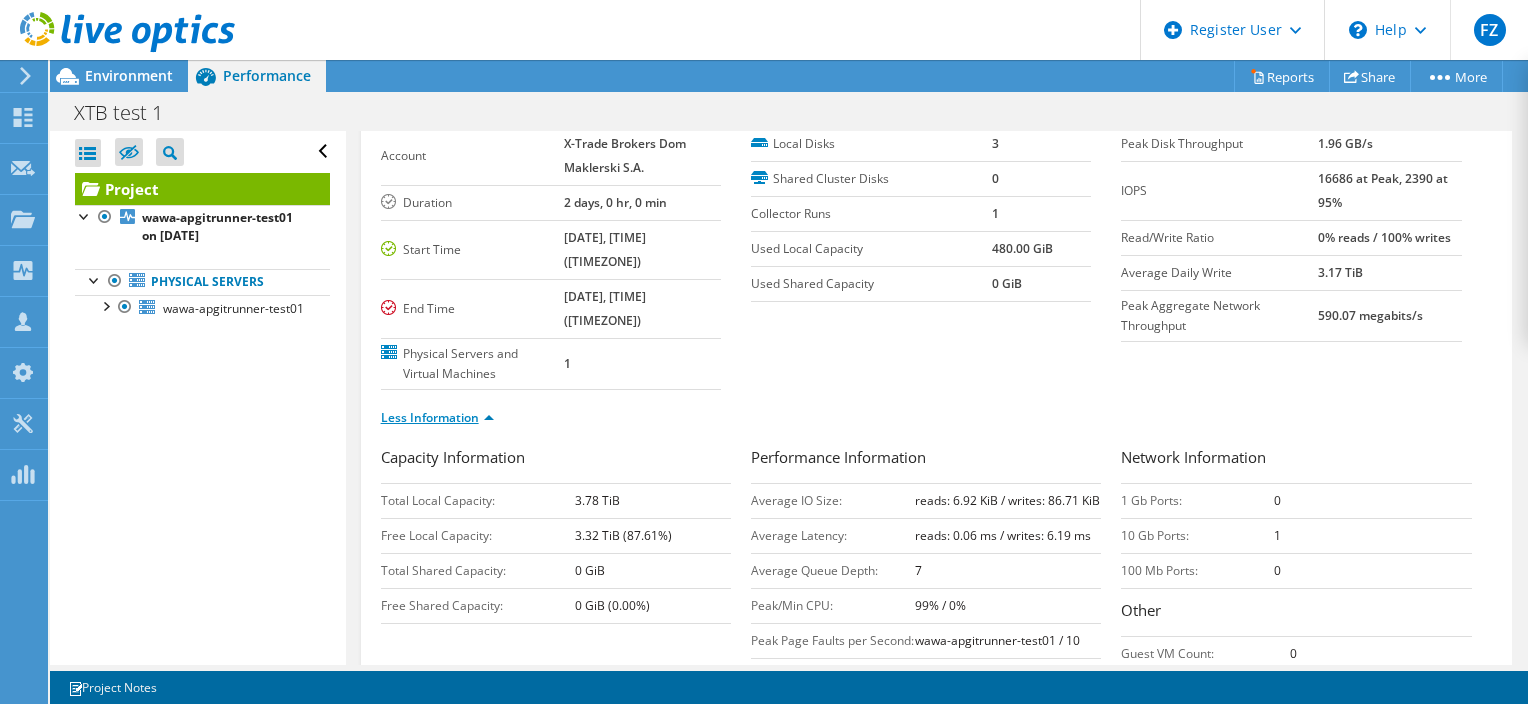 scroll, scrollTop: 94, scrollLeft: 0, axis: vertical 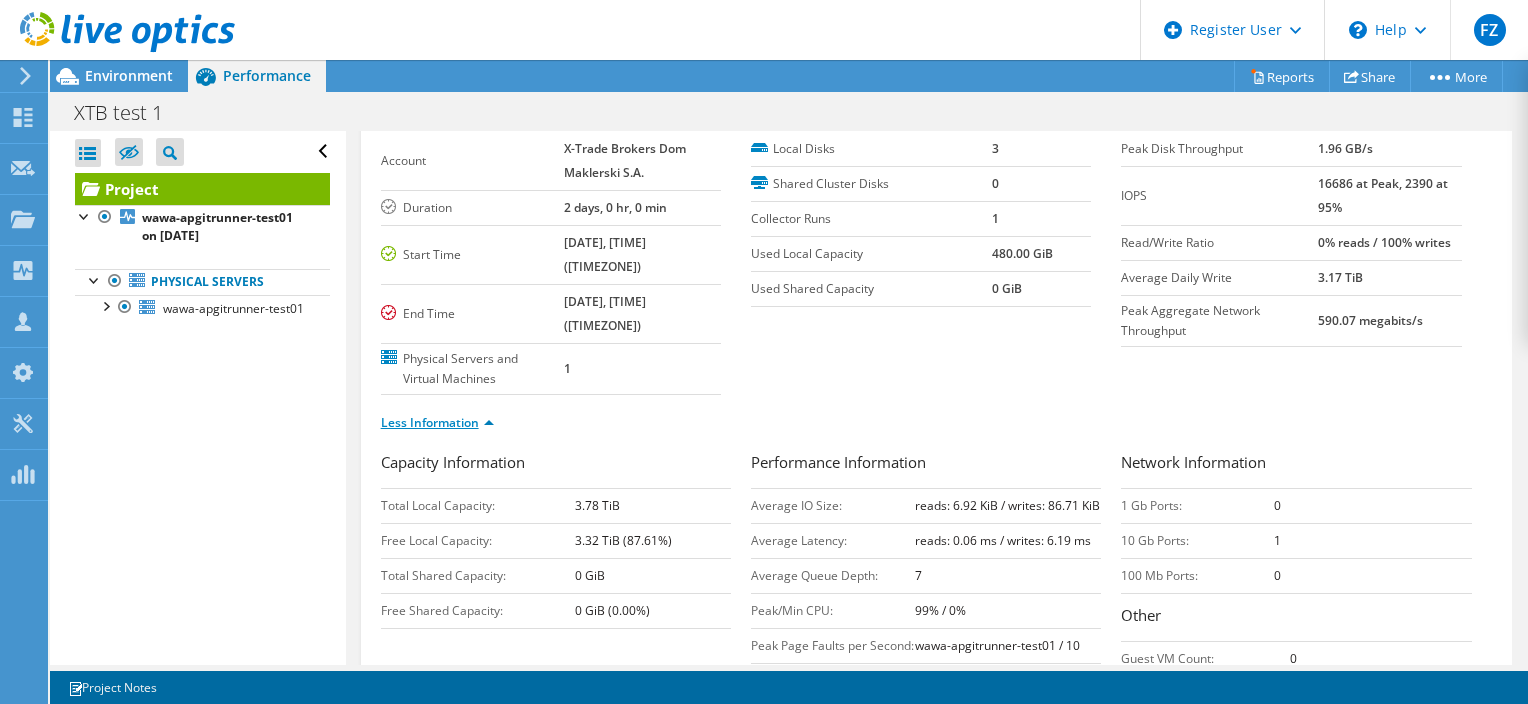 click on "Less Information" at bounding box center (437, 422) 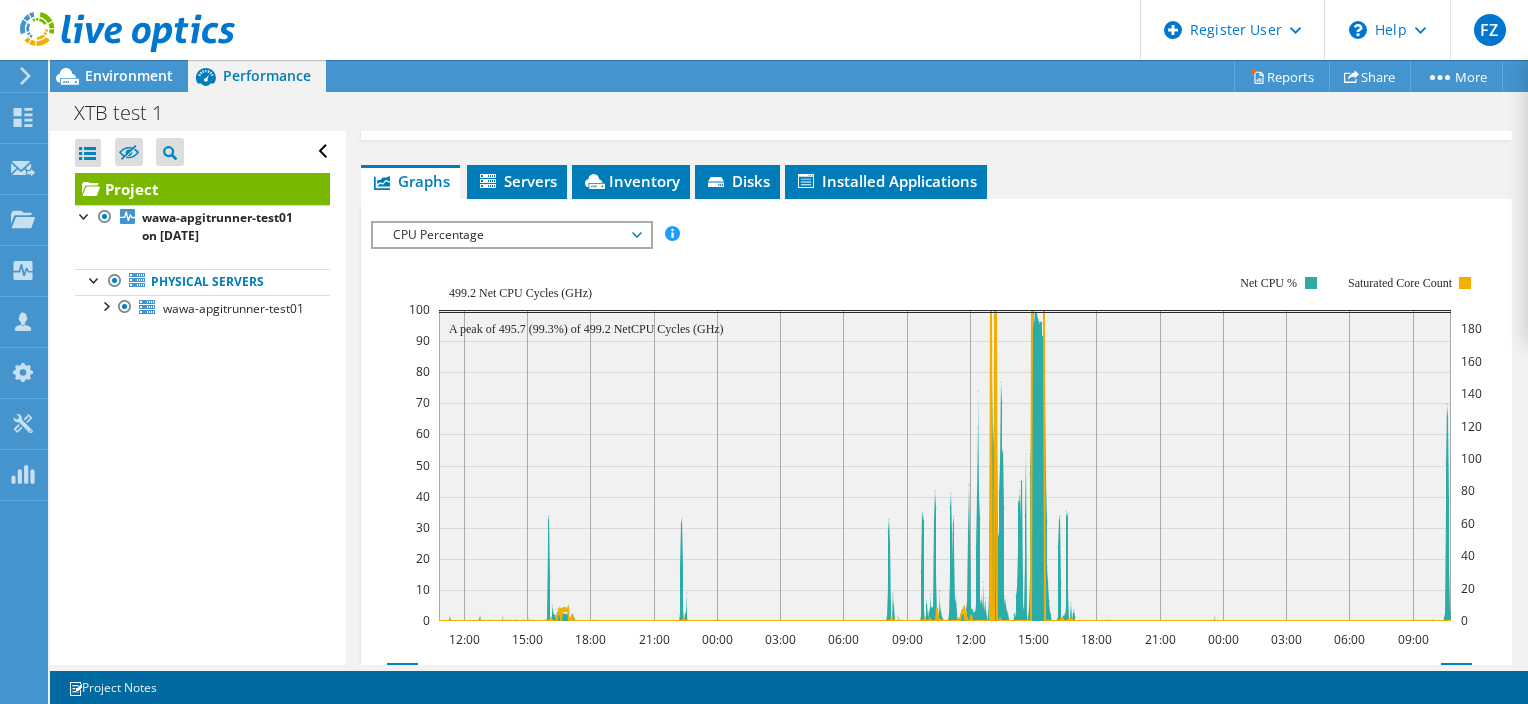 scroll, scrollTop: 429, scrollLeft: 0, axis: vertical 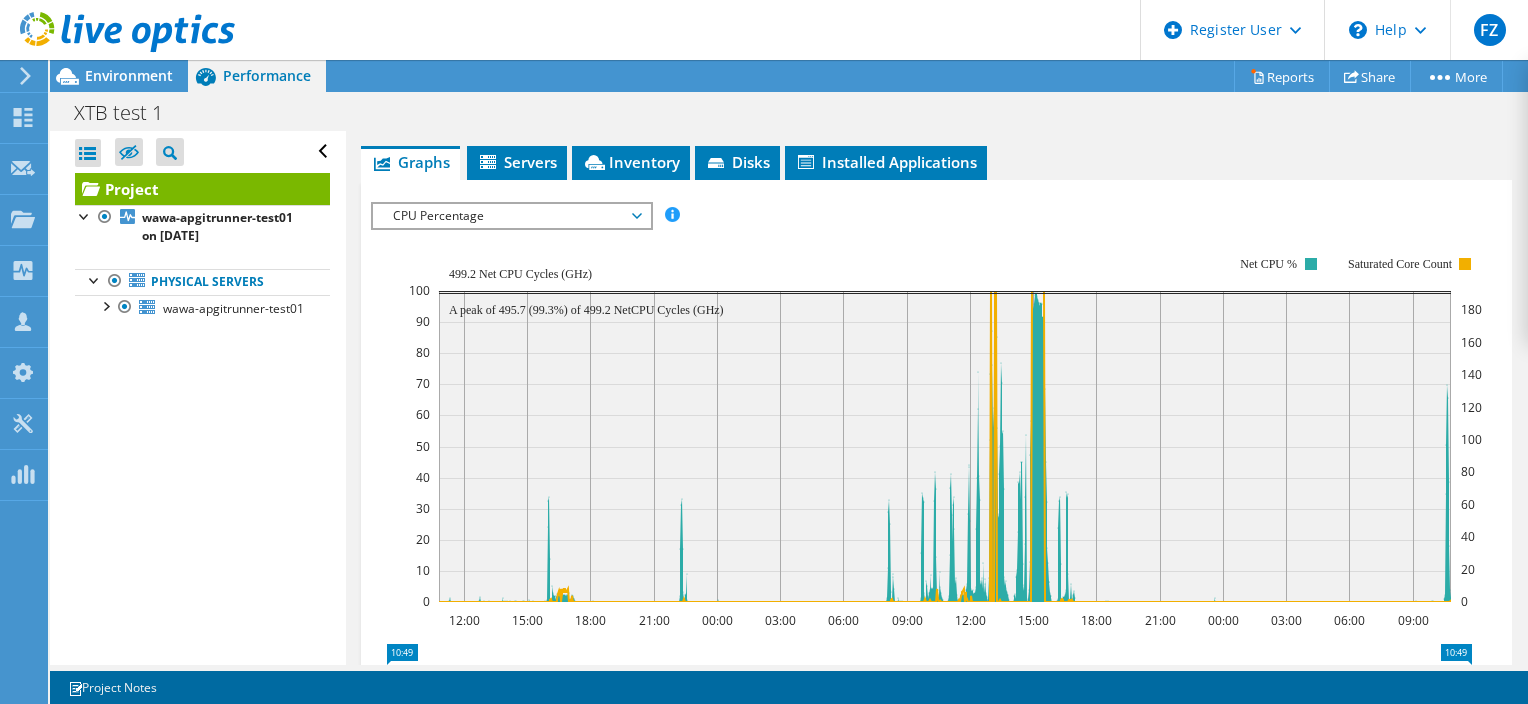 click on "CPU Percentage" at bounding box center (511, 216) 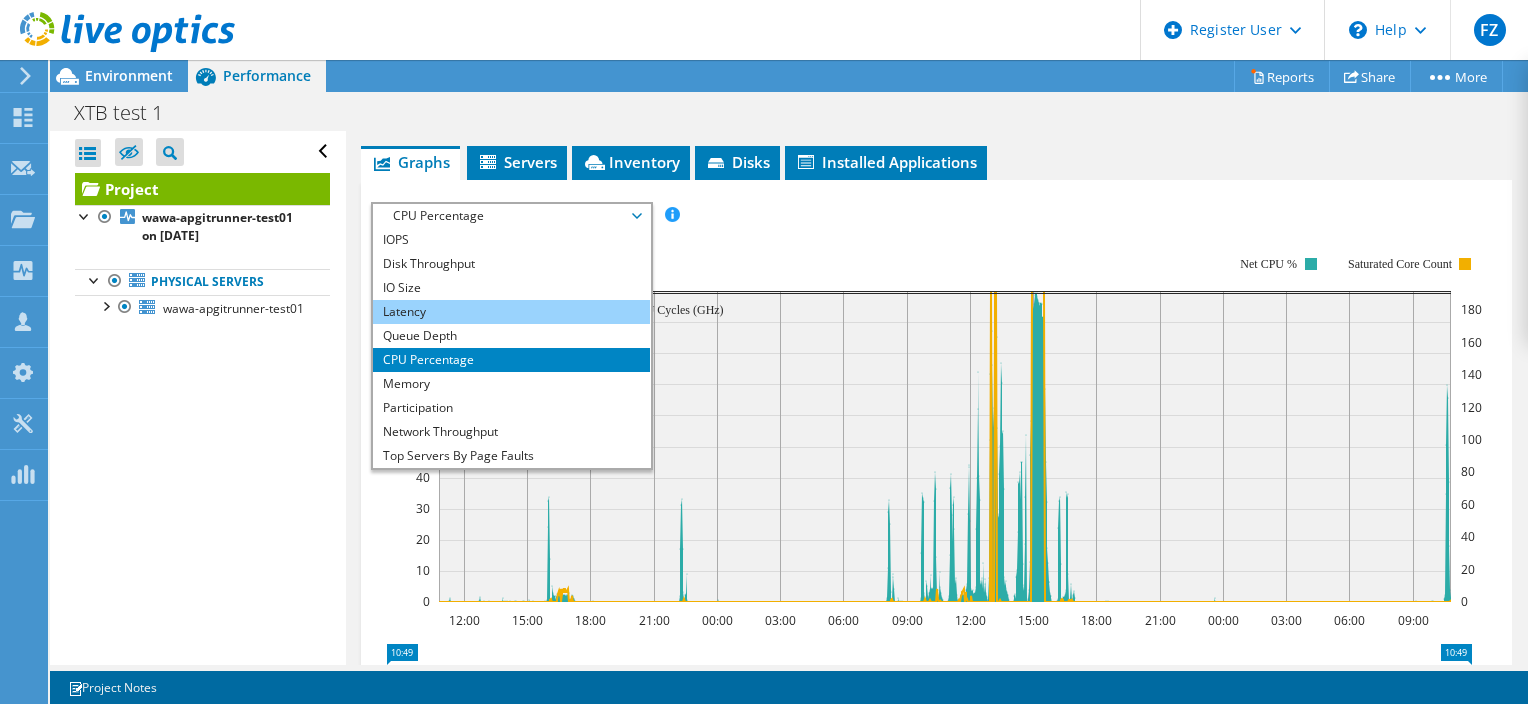 click on "Latency" at bounding box center [511, 312] 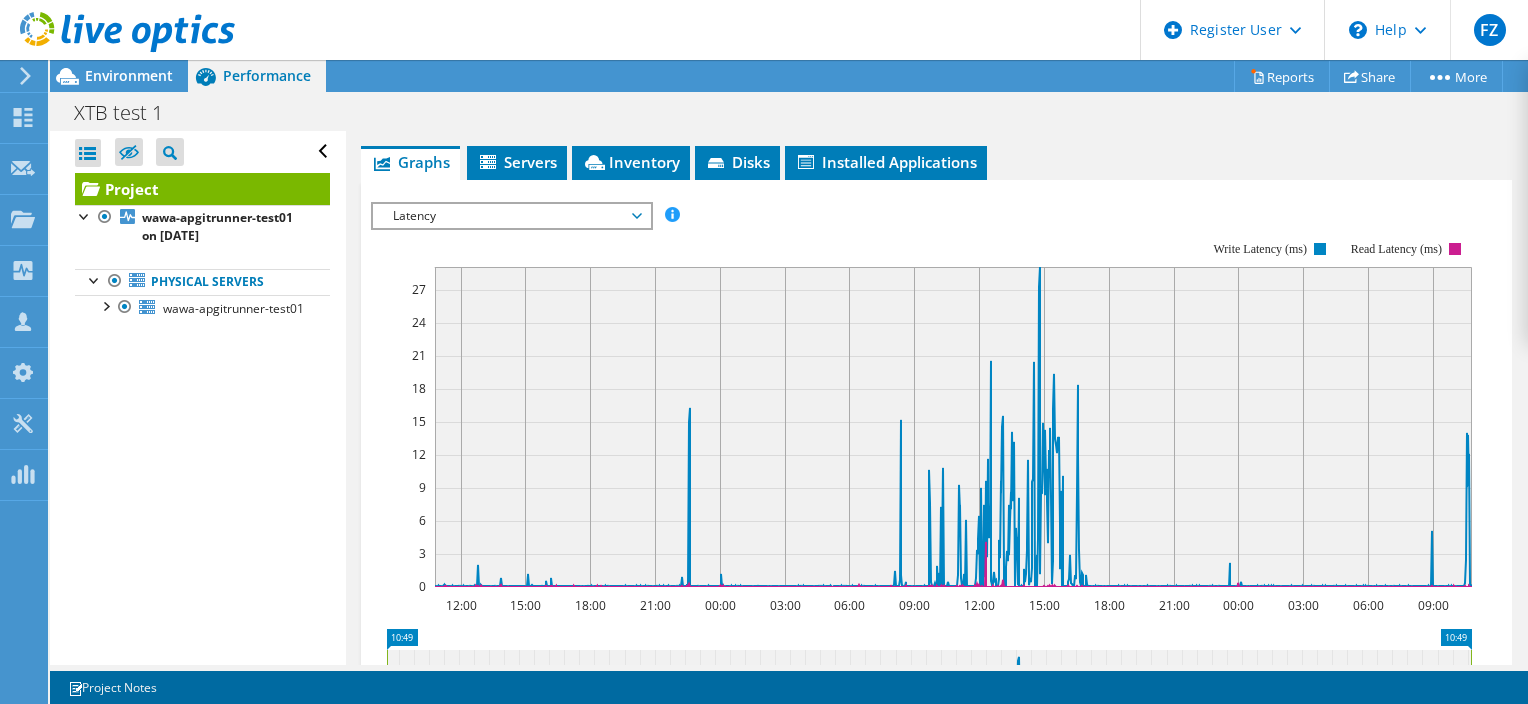 click on "Latency" at bounding box center (511, 216) 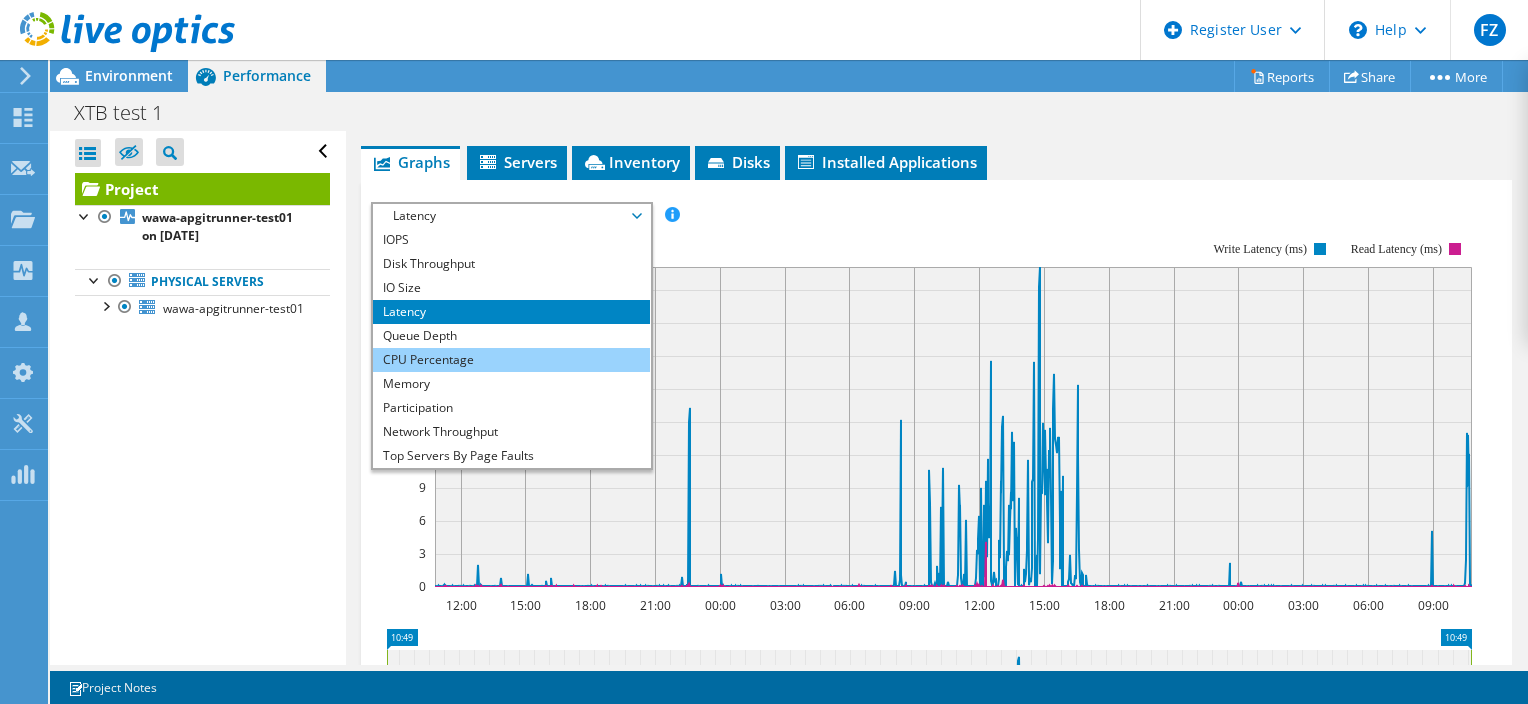 click on "CPU Percentage" at bounding box center [511, 360] 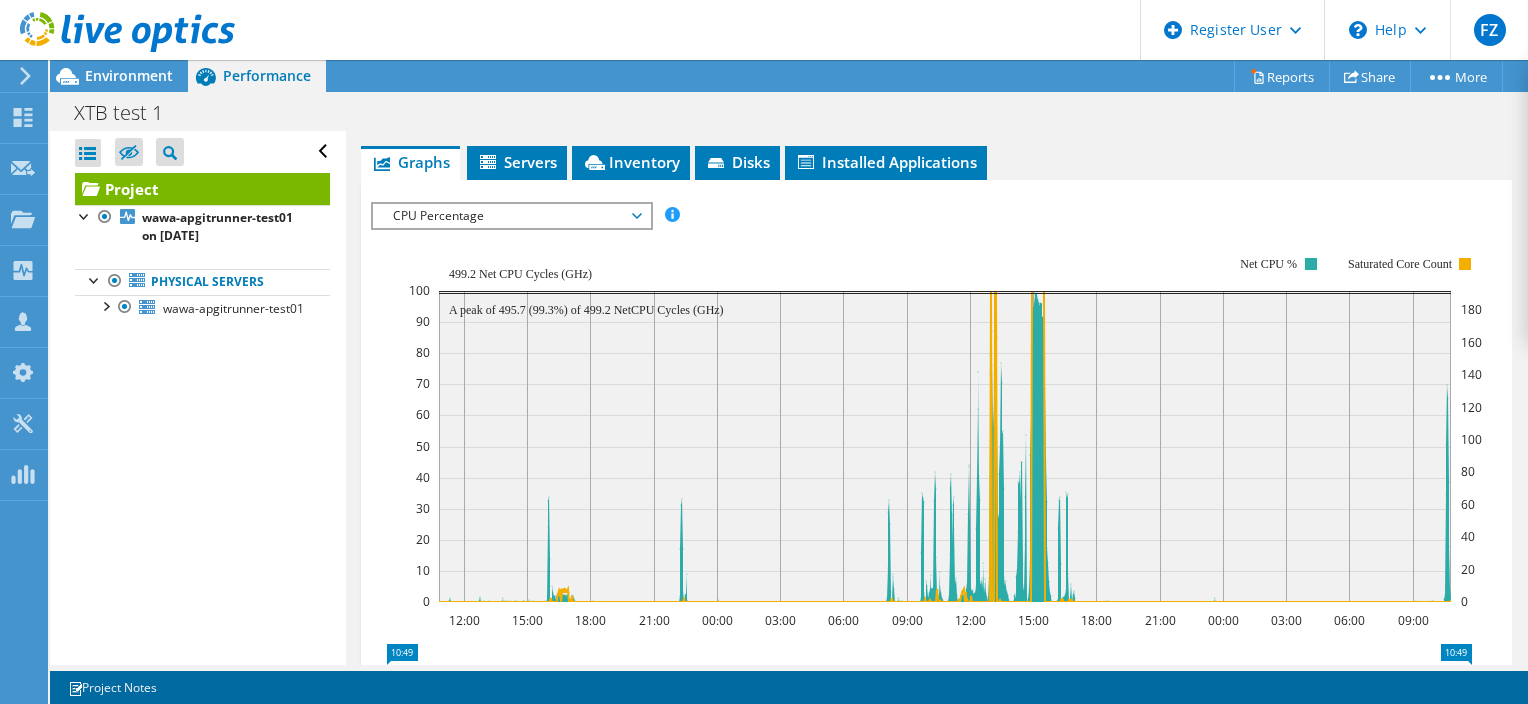 click on "CPU Percentage" at bounding box center [511, 216] 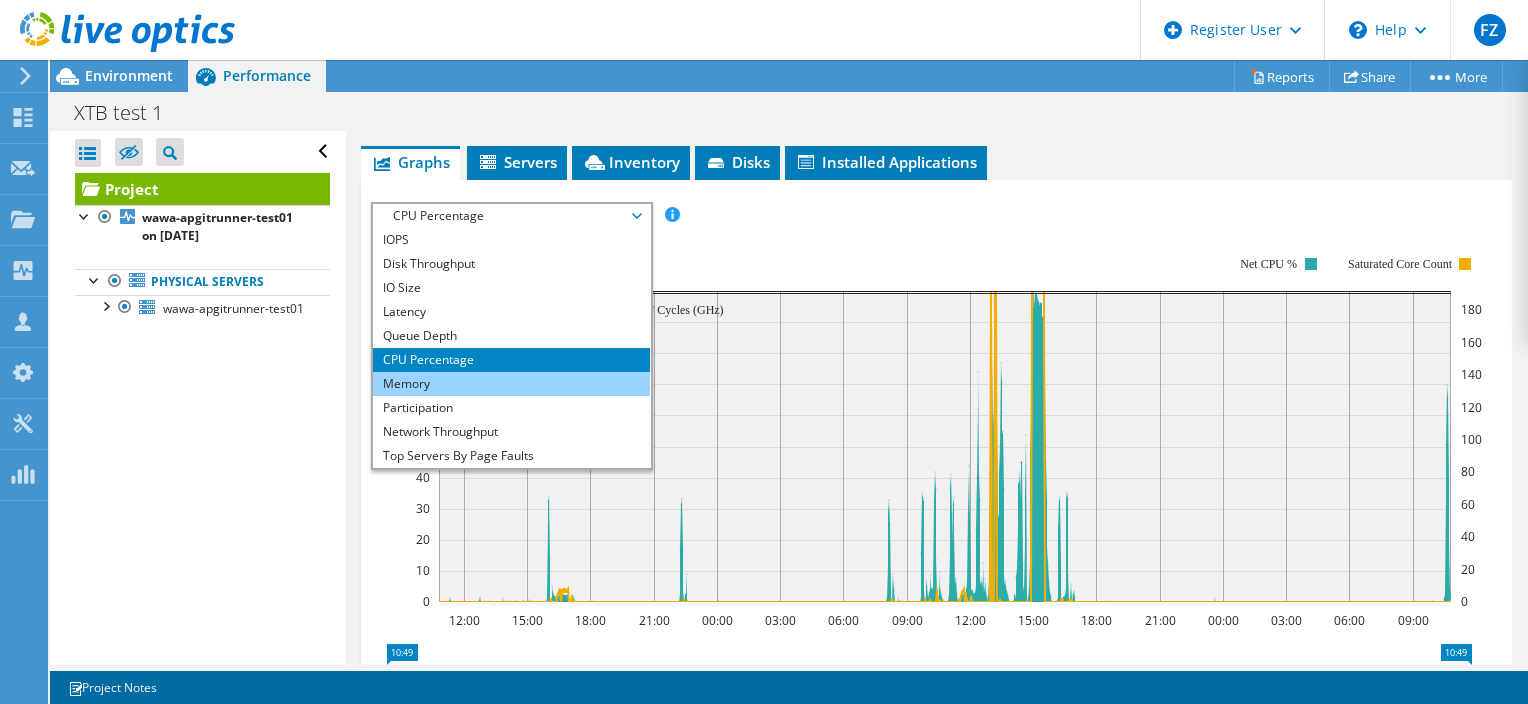 click on "Memory" at bounding box center (511, 384) 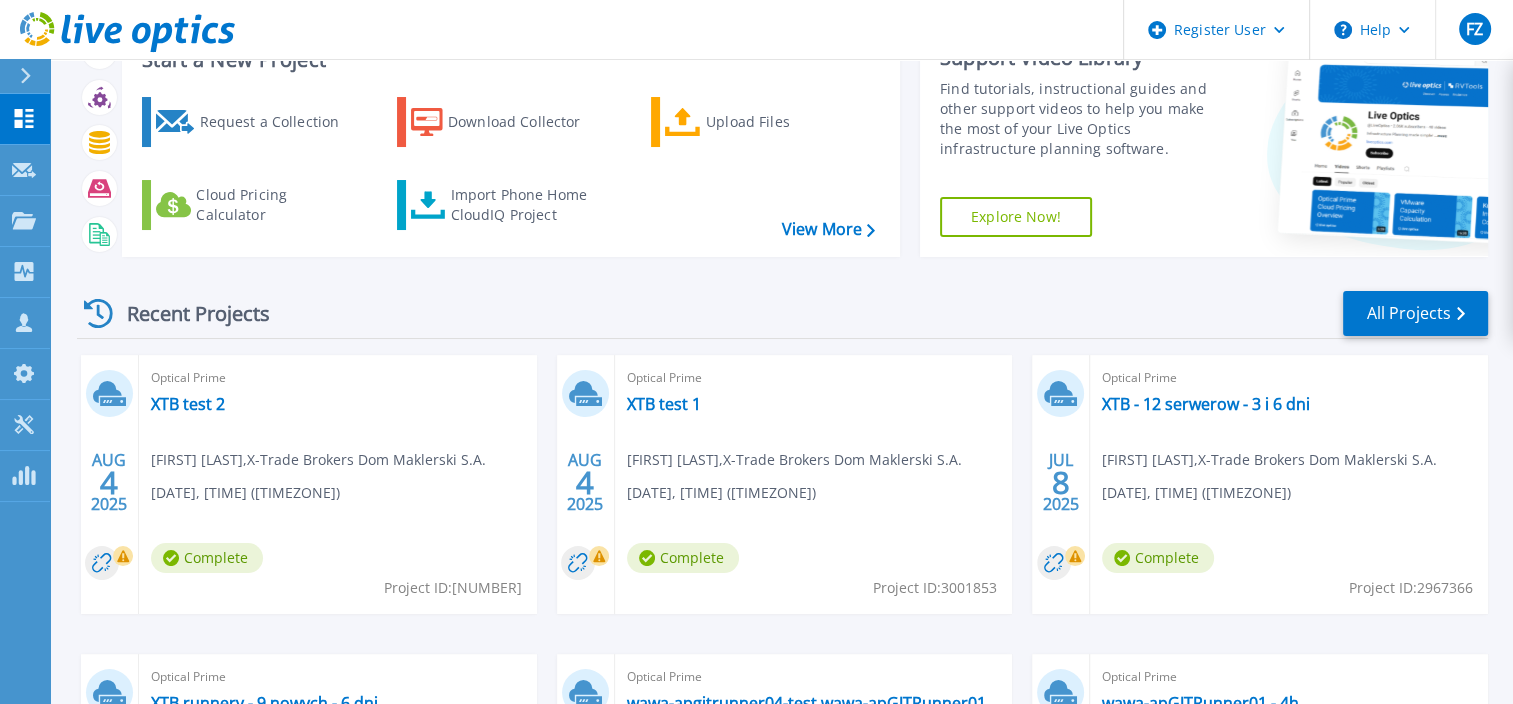 scroll, scrollTop: 84, scrollLeft: 0, axis: vertical 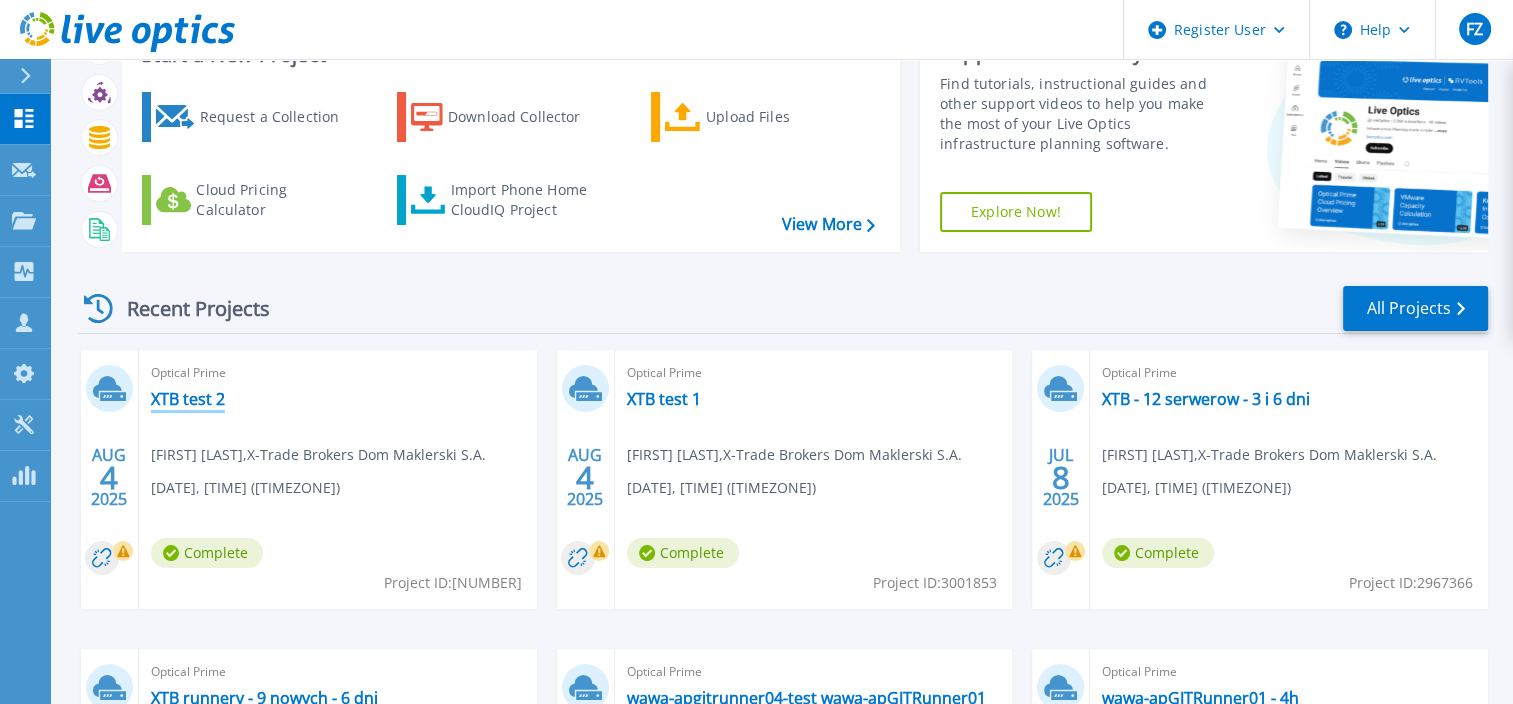 click on "XTB test 2" at bounding box center (188, 399) 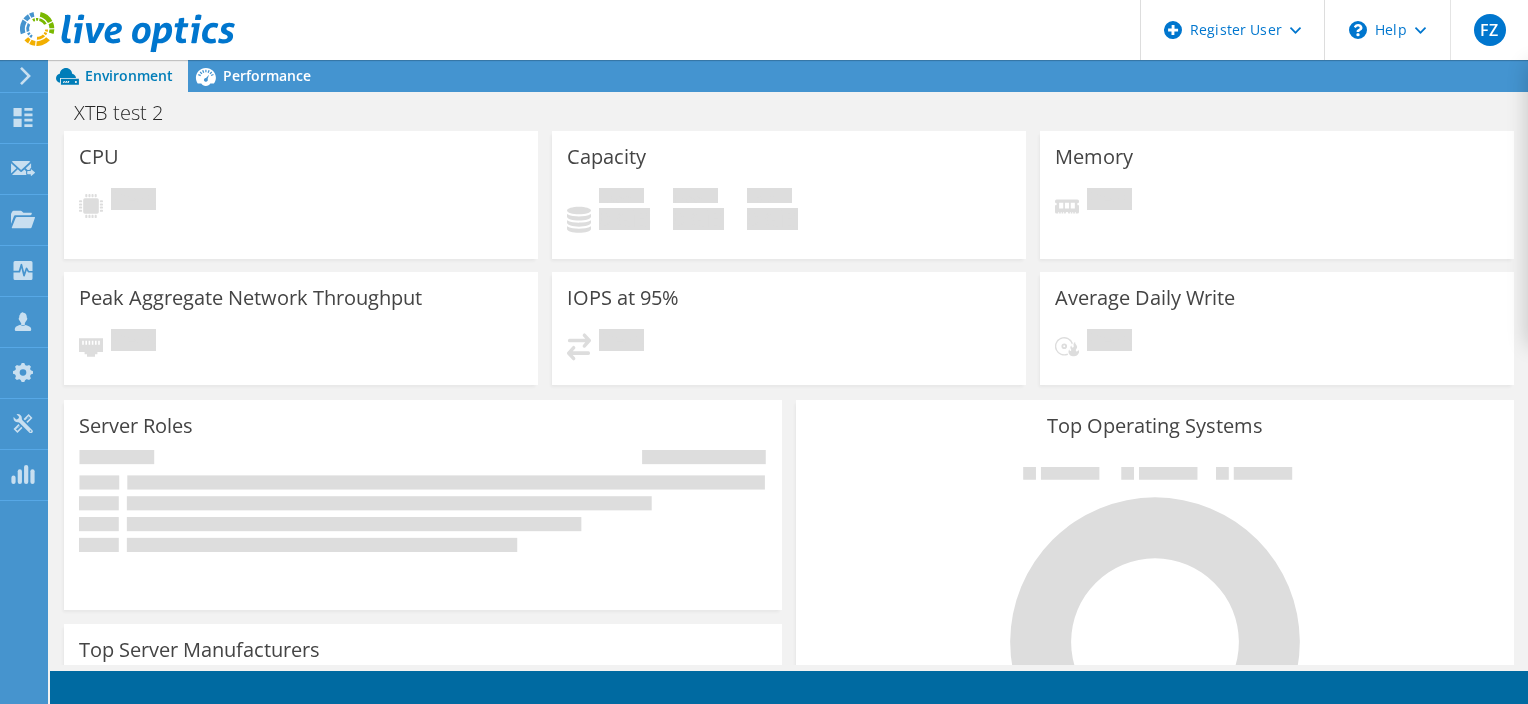 scroll, scrollTop: 0, scrollLeft: 0, axis: both 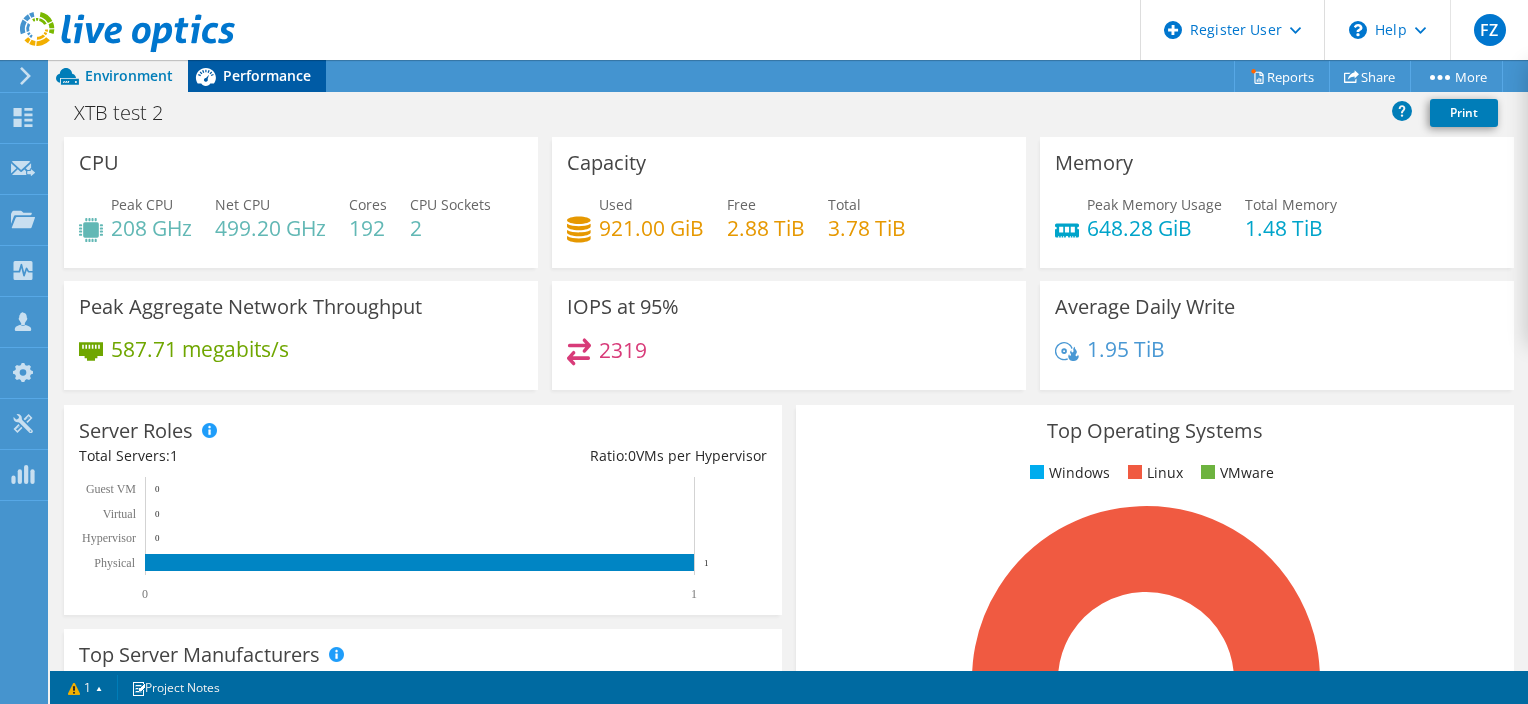 click on "Performance" at bounding box center (267, 75) 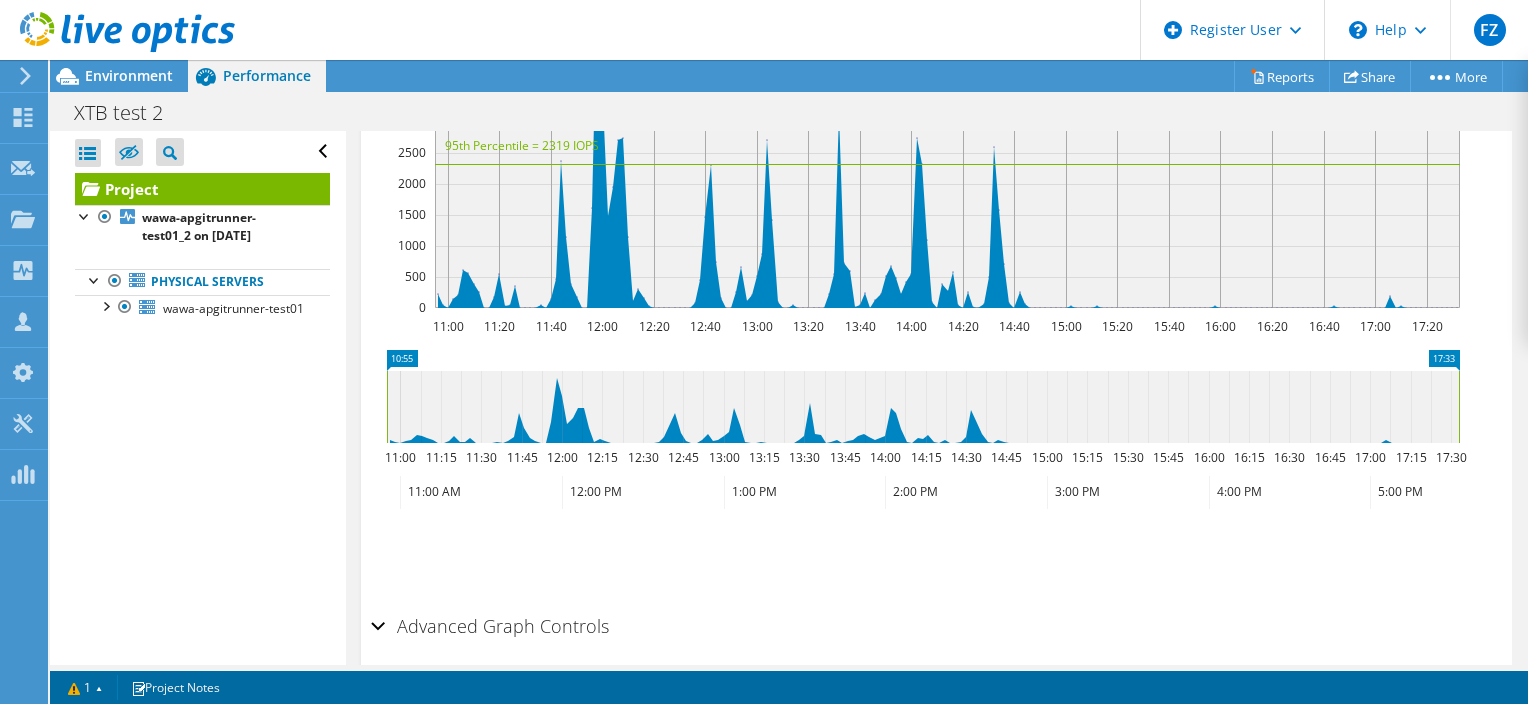 scroll, scrollTop: 662, scrollLeft: 0, axis: vertical 